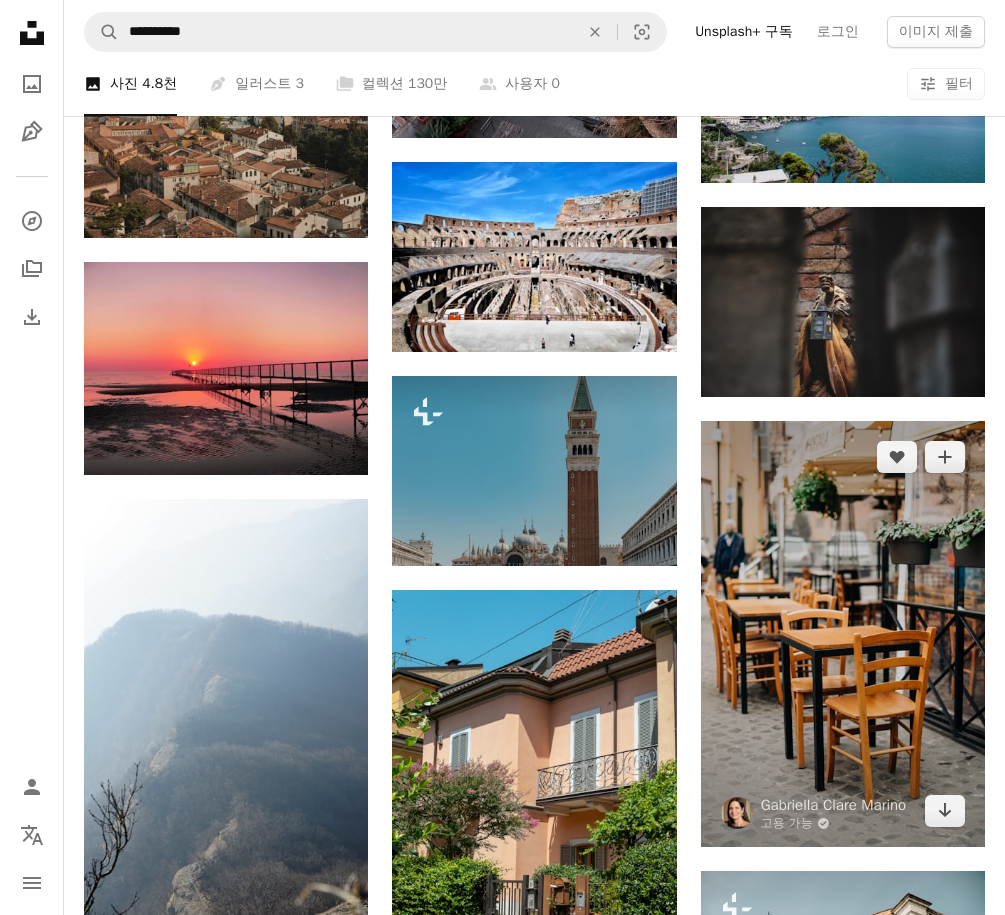 click at bounding box center [843, 634] 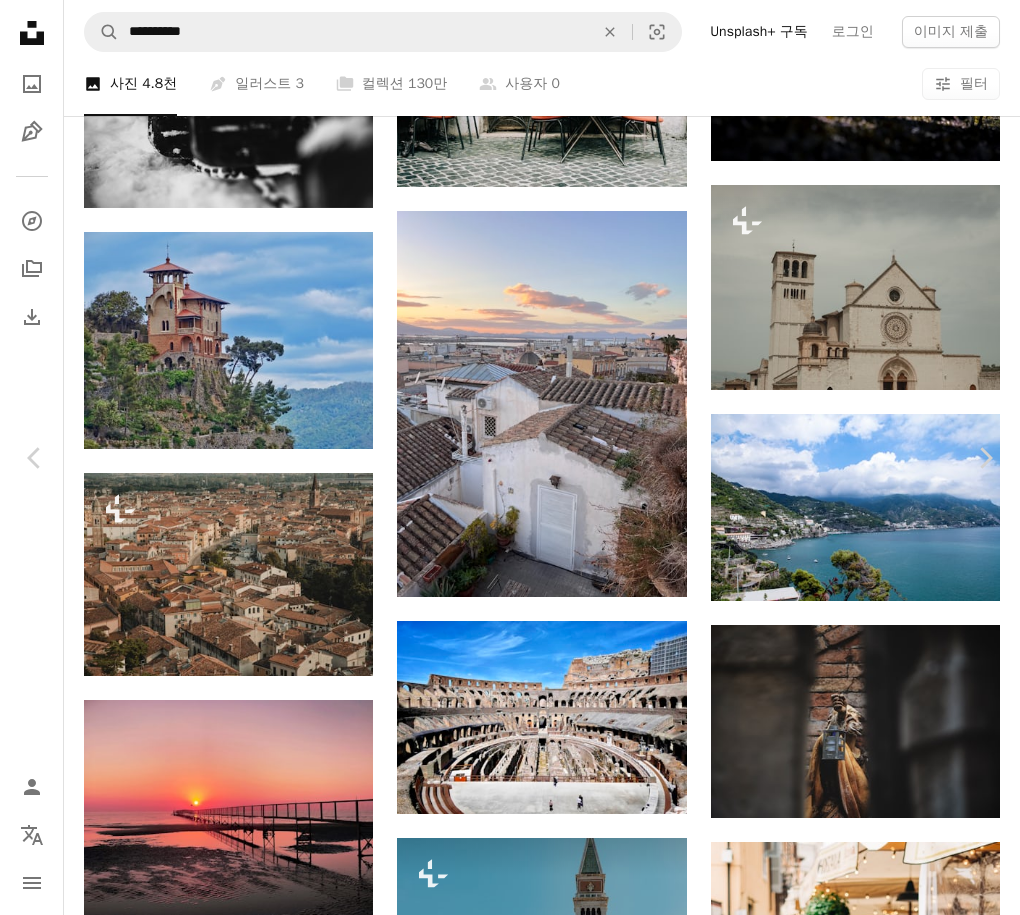click on "An X shape" at bounding box center [20, 20] 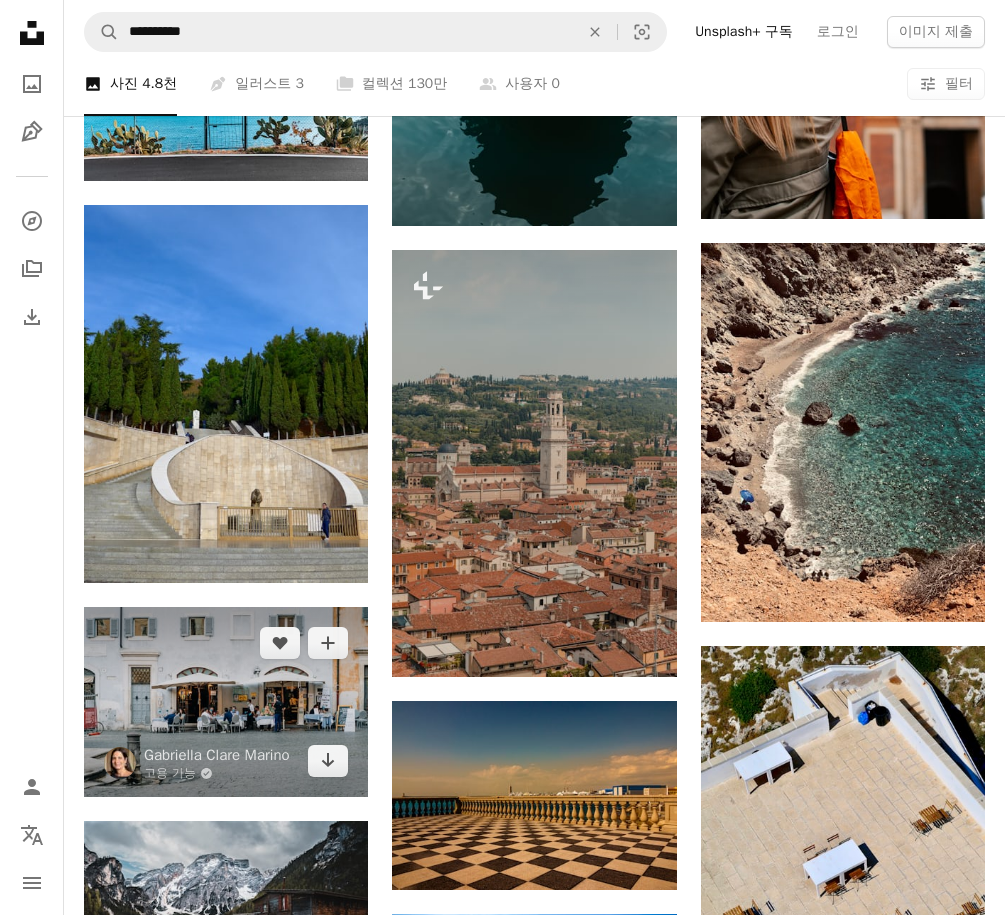 scroll, scrollTop: 40800, scrollLeft: 0, axis: vertical 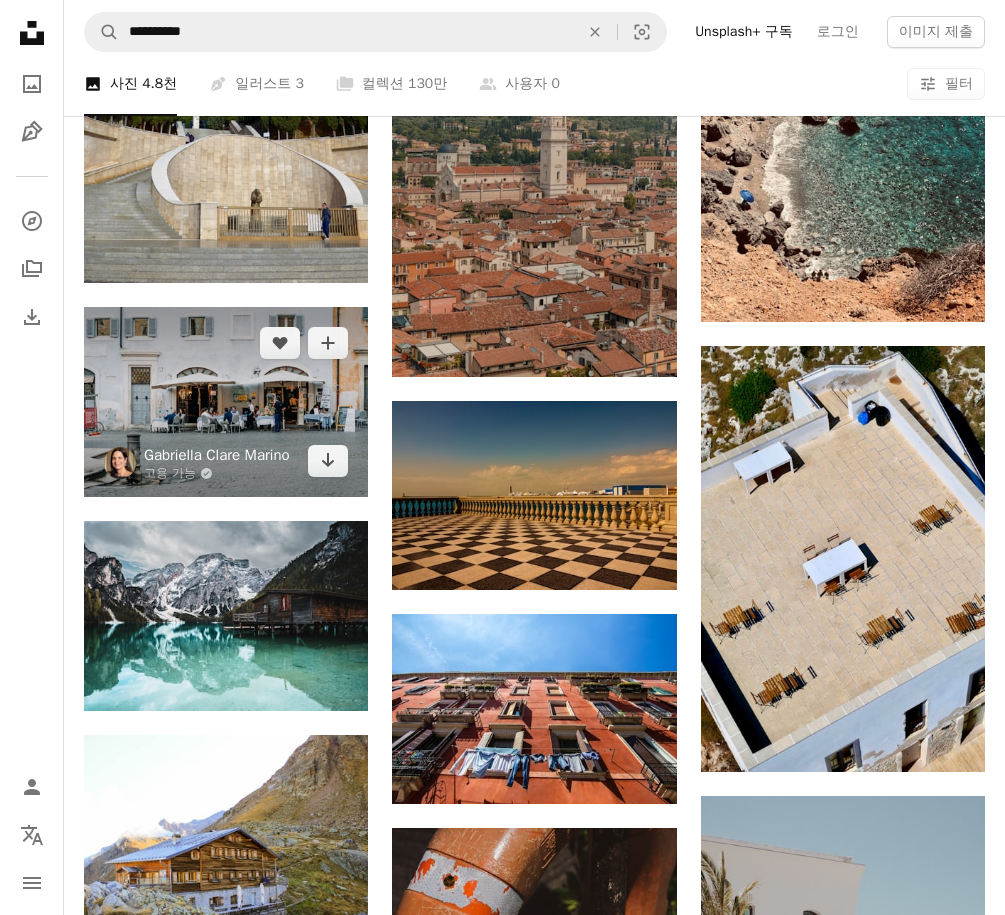 click on "Gabriella Clare Marino" at bounding box center [217, 455] 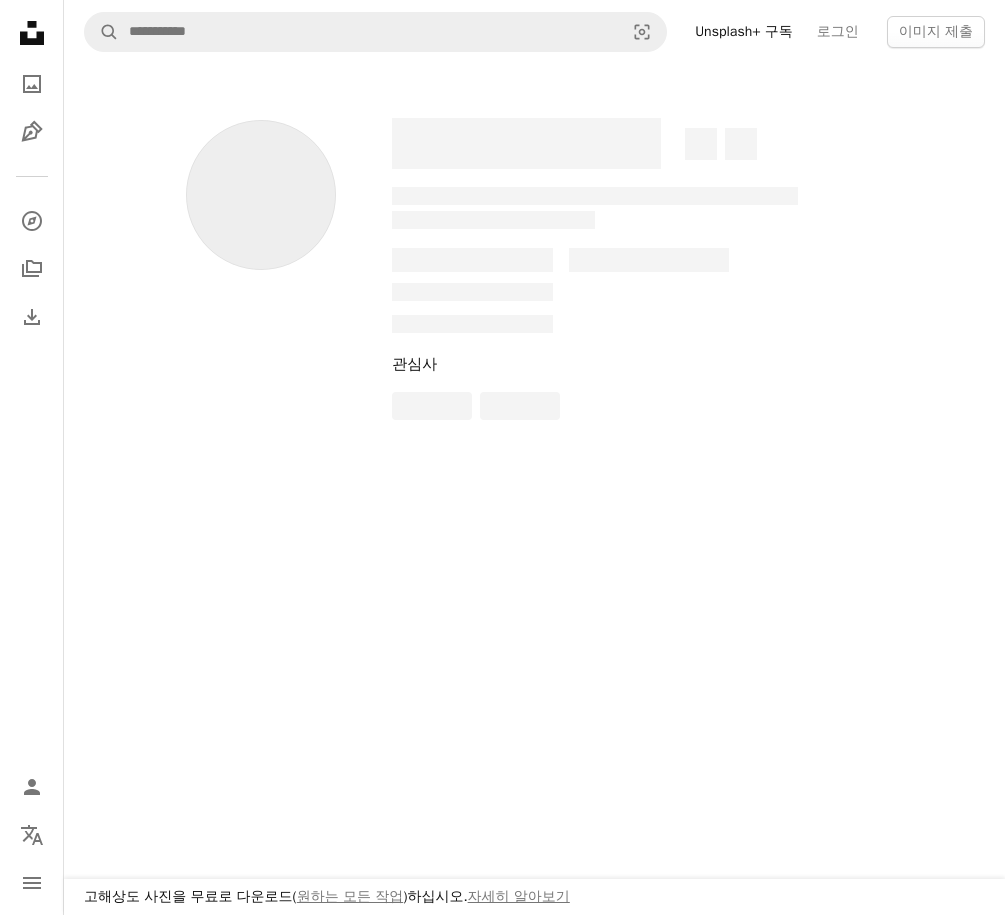 scroll, scrollTop: 0, scrollLeft: 0, axis: both 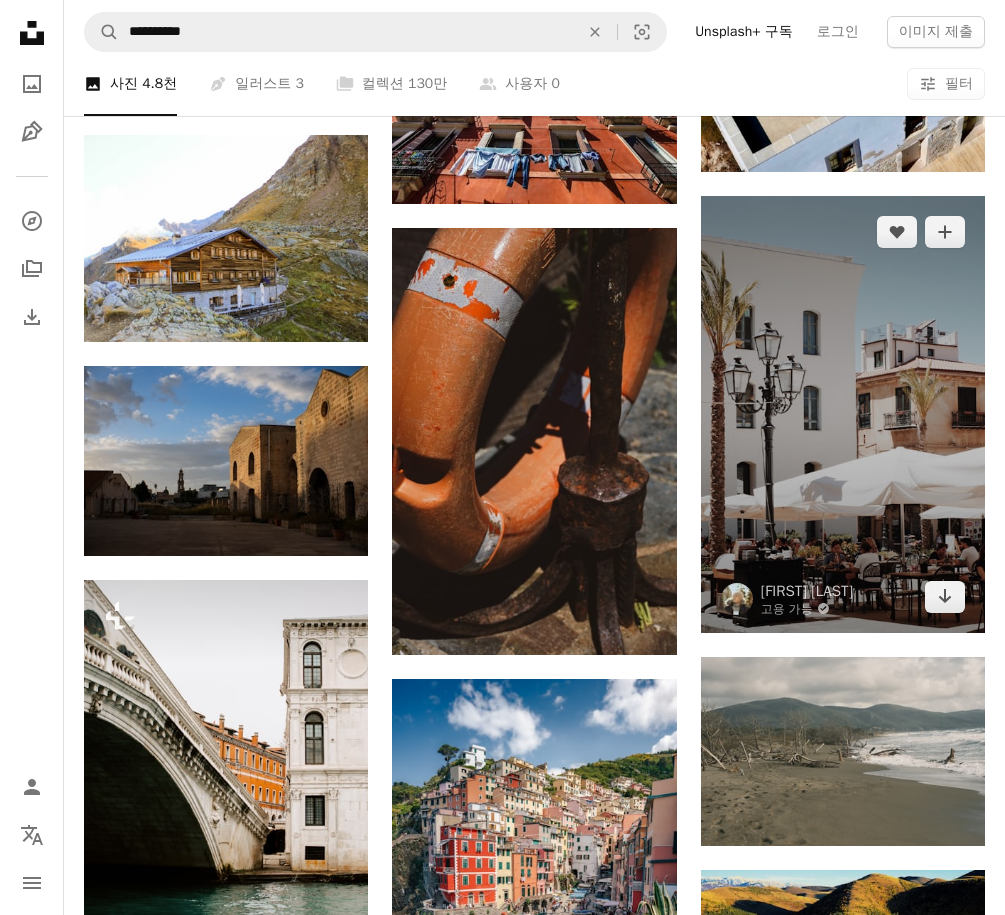 click at bounding box center (843, 414) 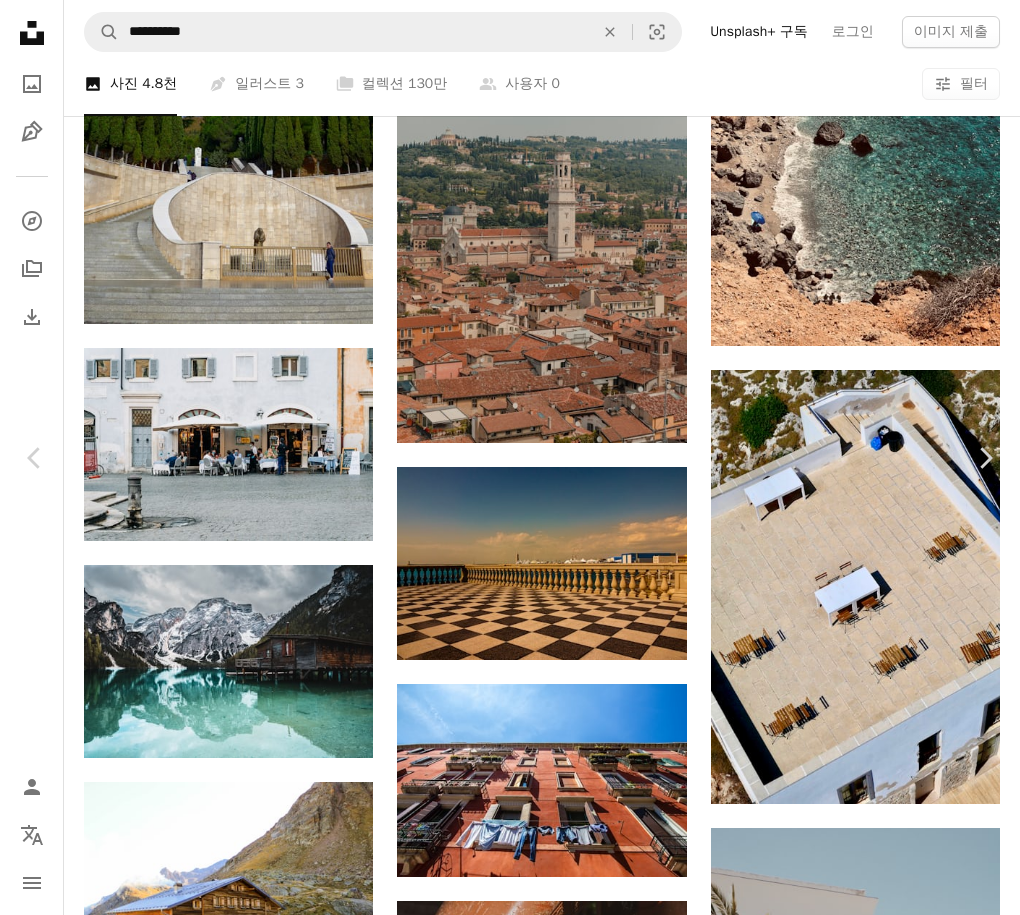 click on "An X shape" at bounding box center [20, 20] 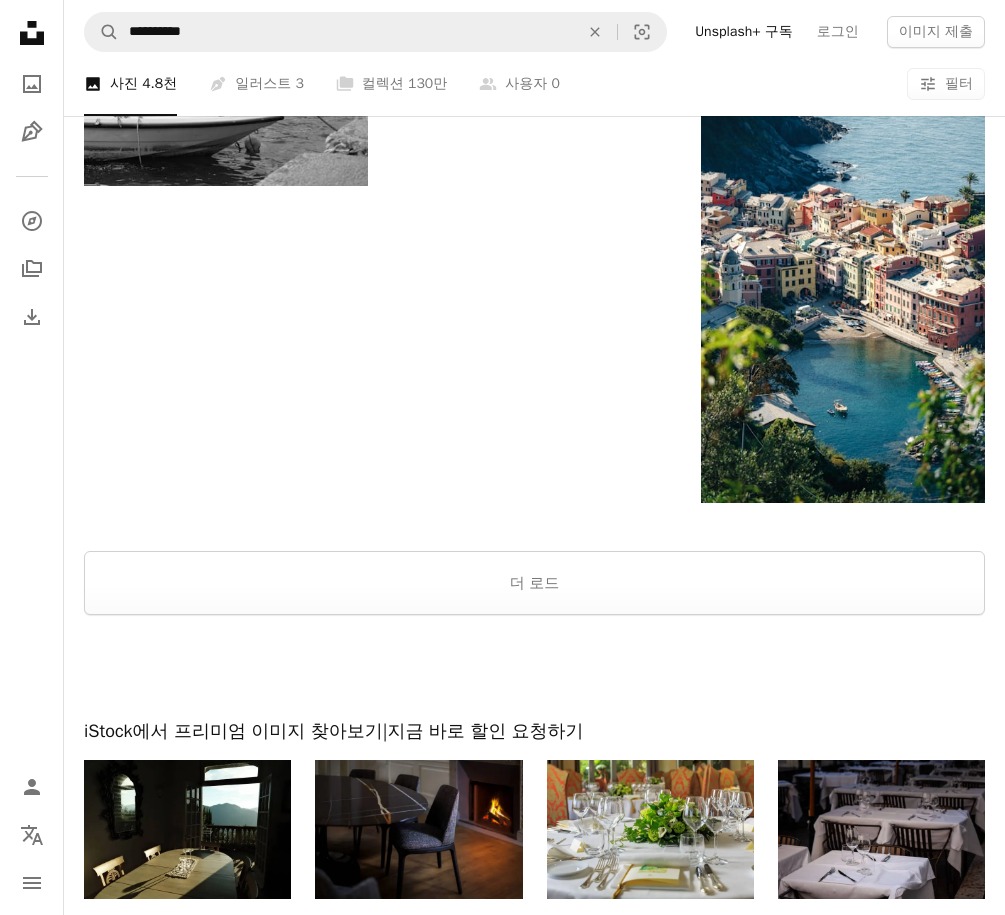 scroll, scrollTop: 44800, scrollLeft: 0, axis: vertical 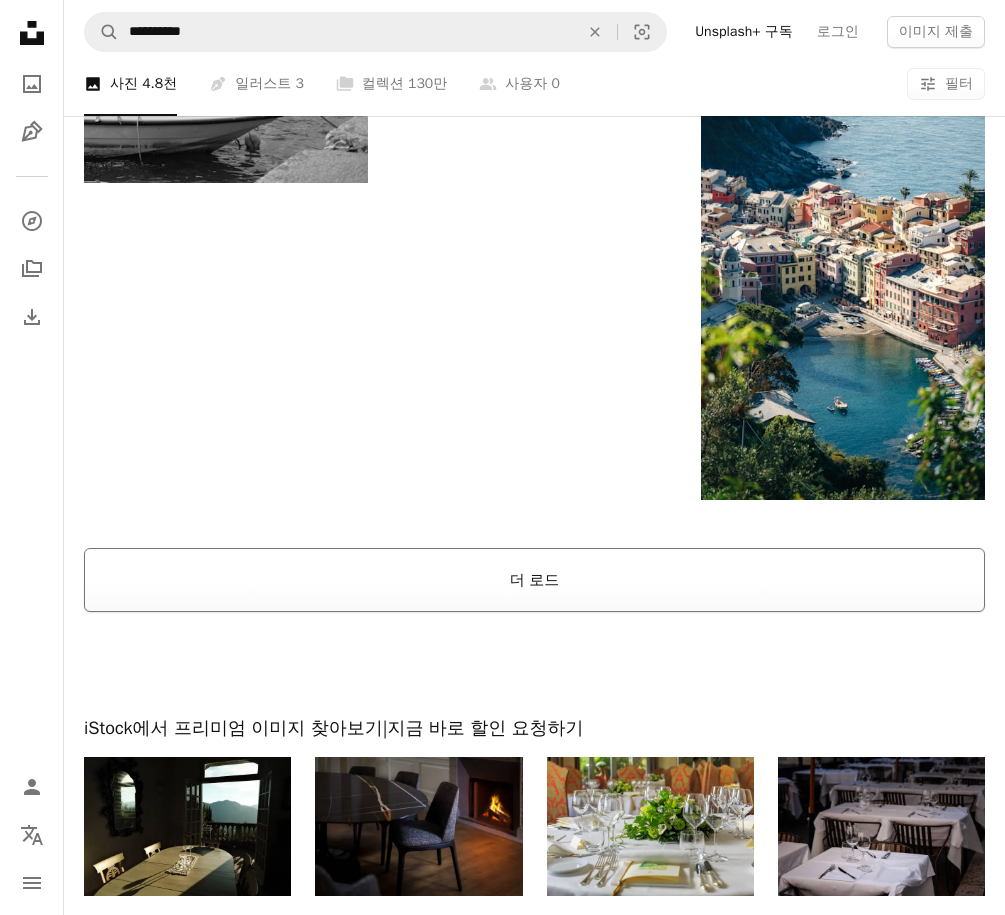 click on "더 로드" at bounding box center [534, 580] 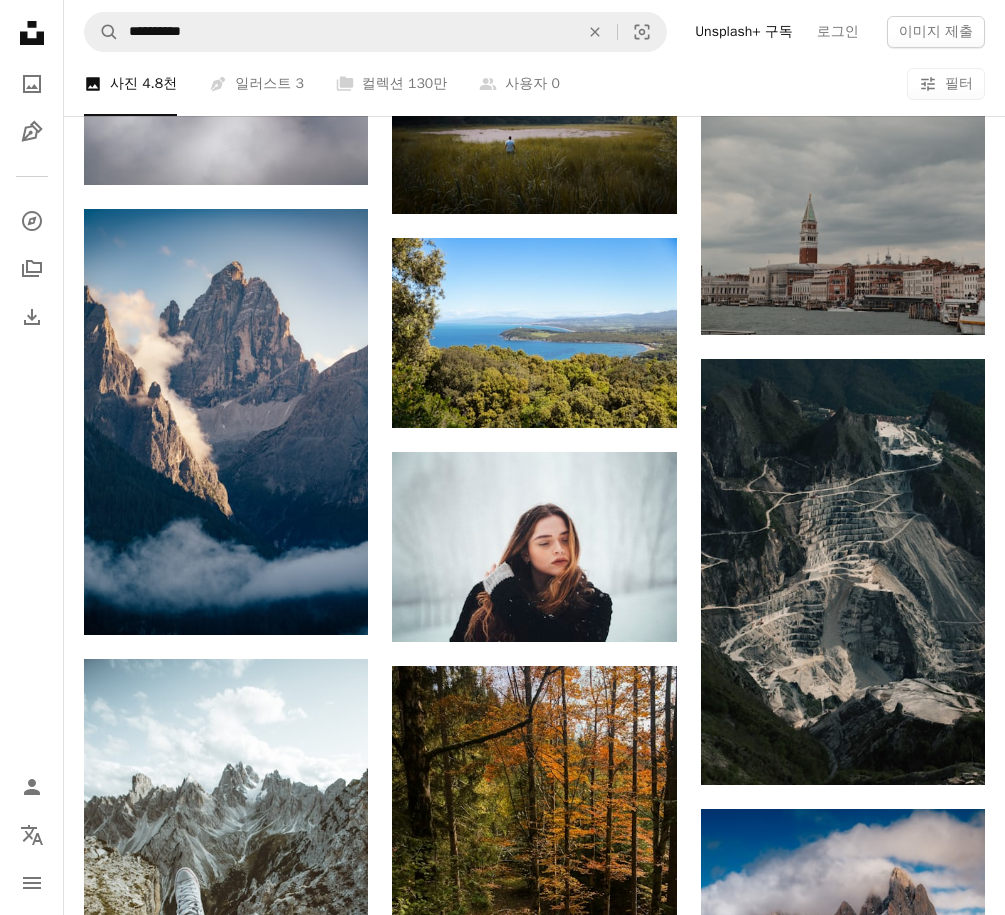 scroll, scrollTop: 56600, scrollLeft: 0, axis: vertical 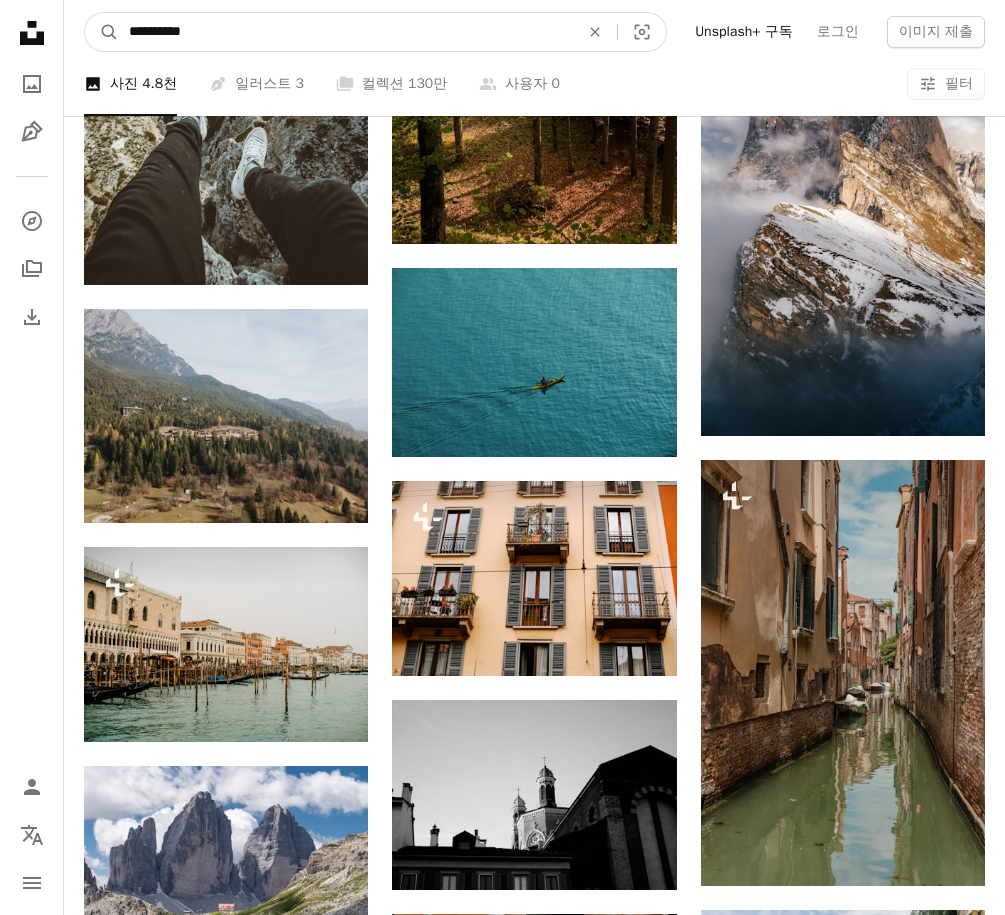 drag, startPoint x: 305, startPoint y: 34, endPoint x: -121, endPoint y: 98, distance: 430.7807 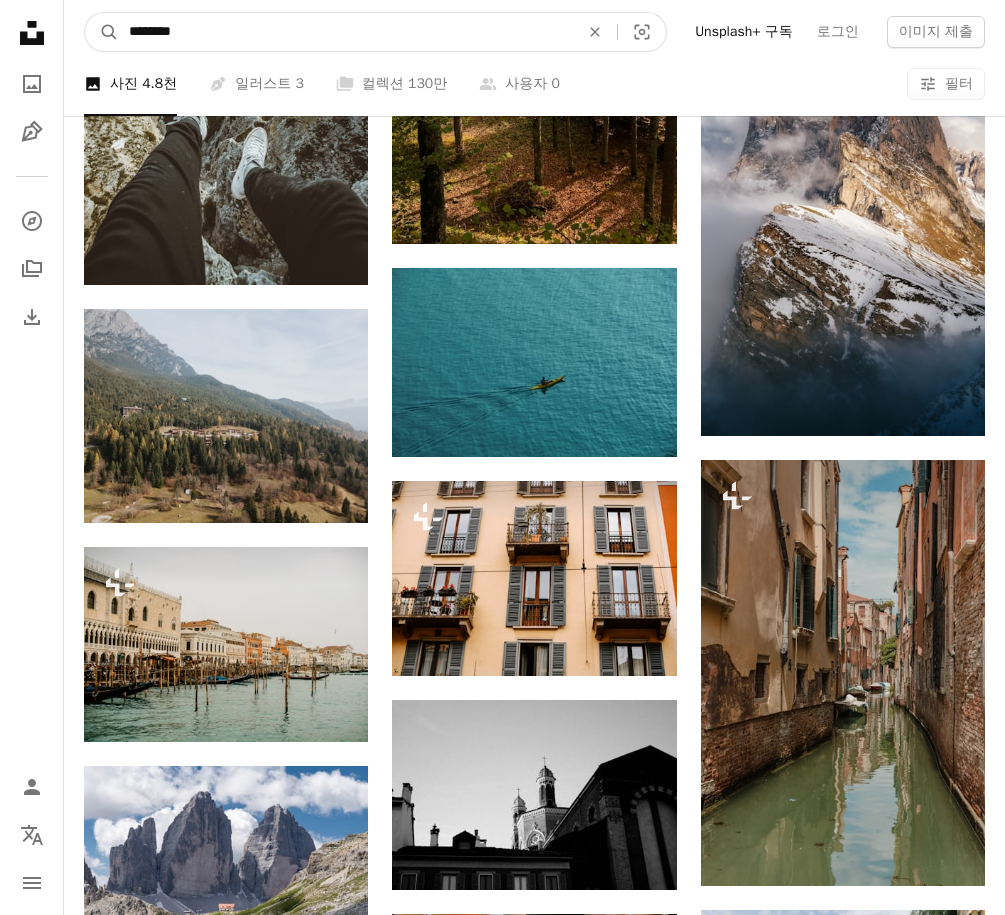 type on "********" 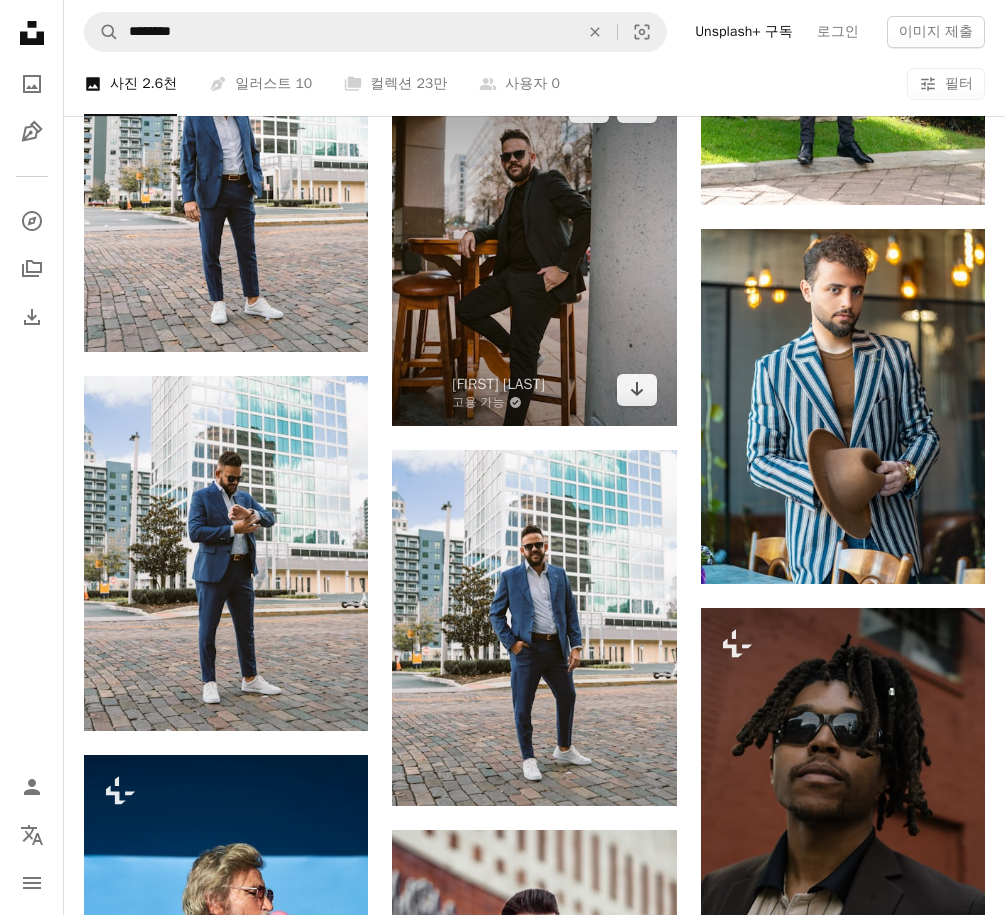 scroll, scrollTop: 1200, scrollLeft: 0, axis: vertical 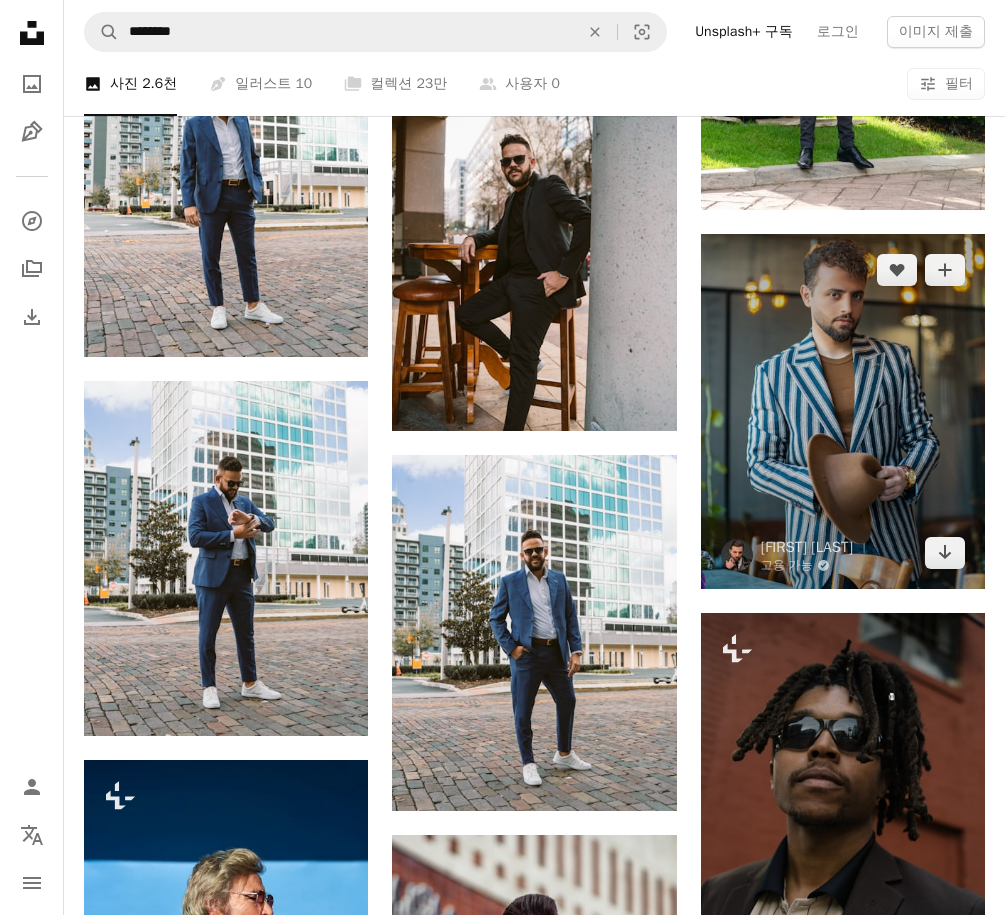 click at bounding box center [843, 411] 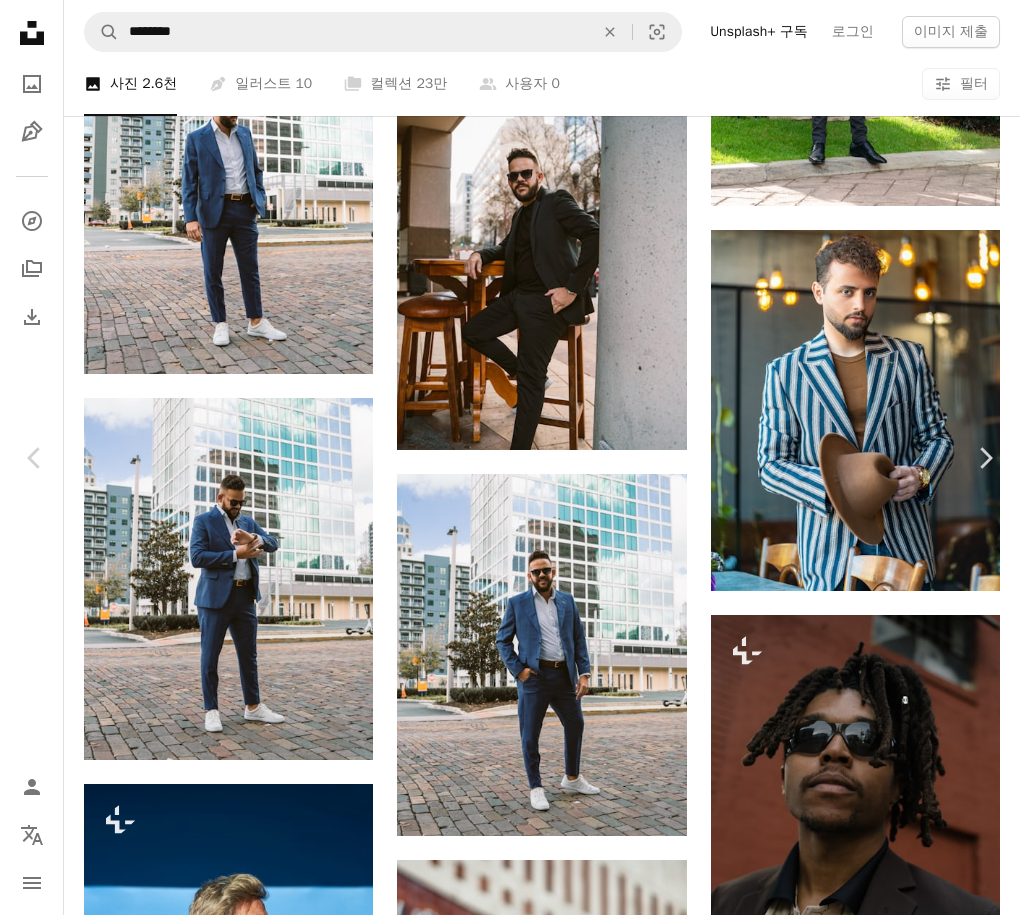 click on "An X shape" at bounding box center (20, 20) 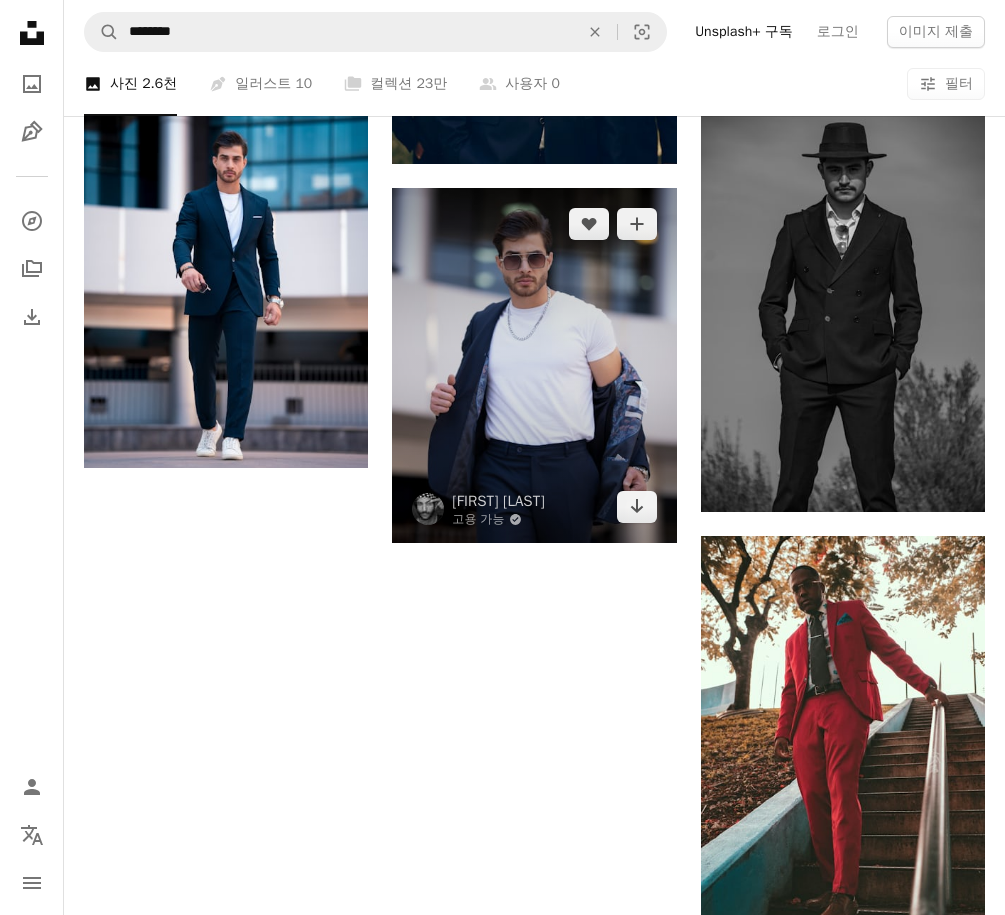 scroll, scrollTop: 3100, scrollLeft: 0, axis: vertical 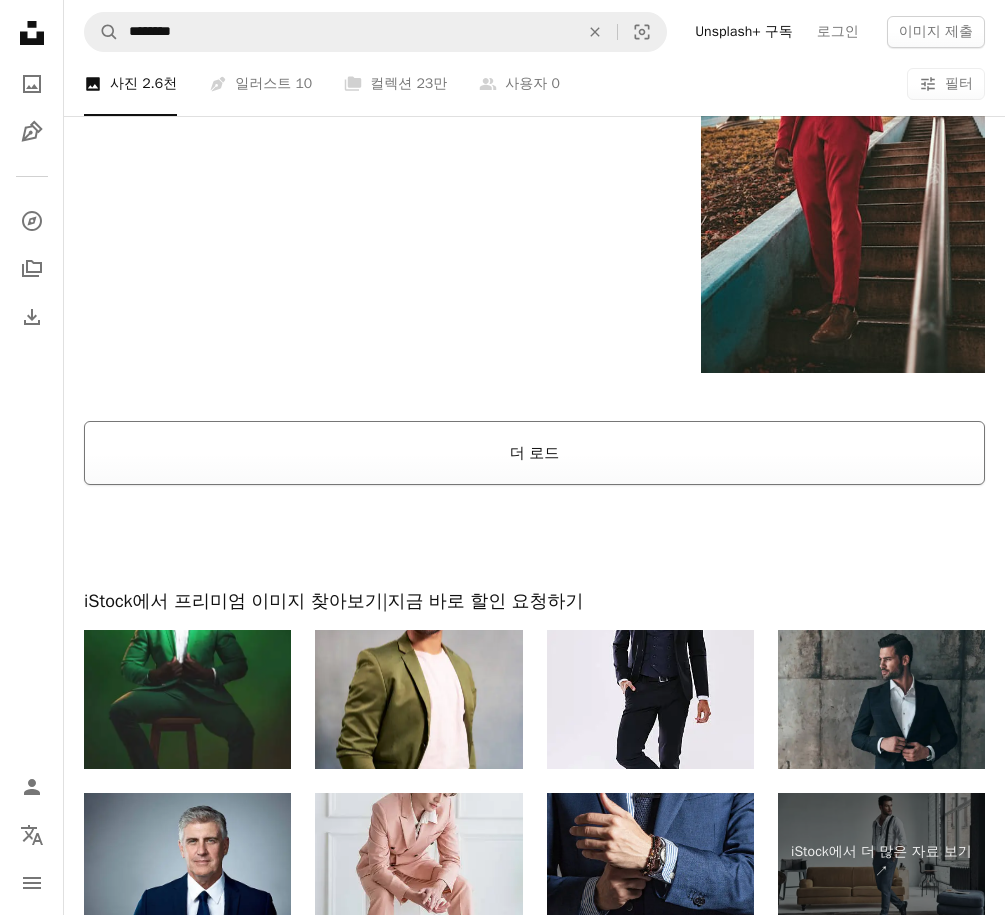 click on "더 로드" at bounding box center (534, 453) 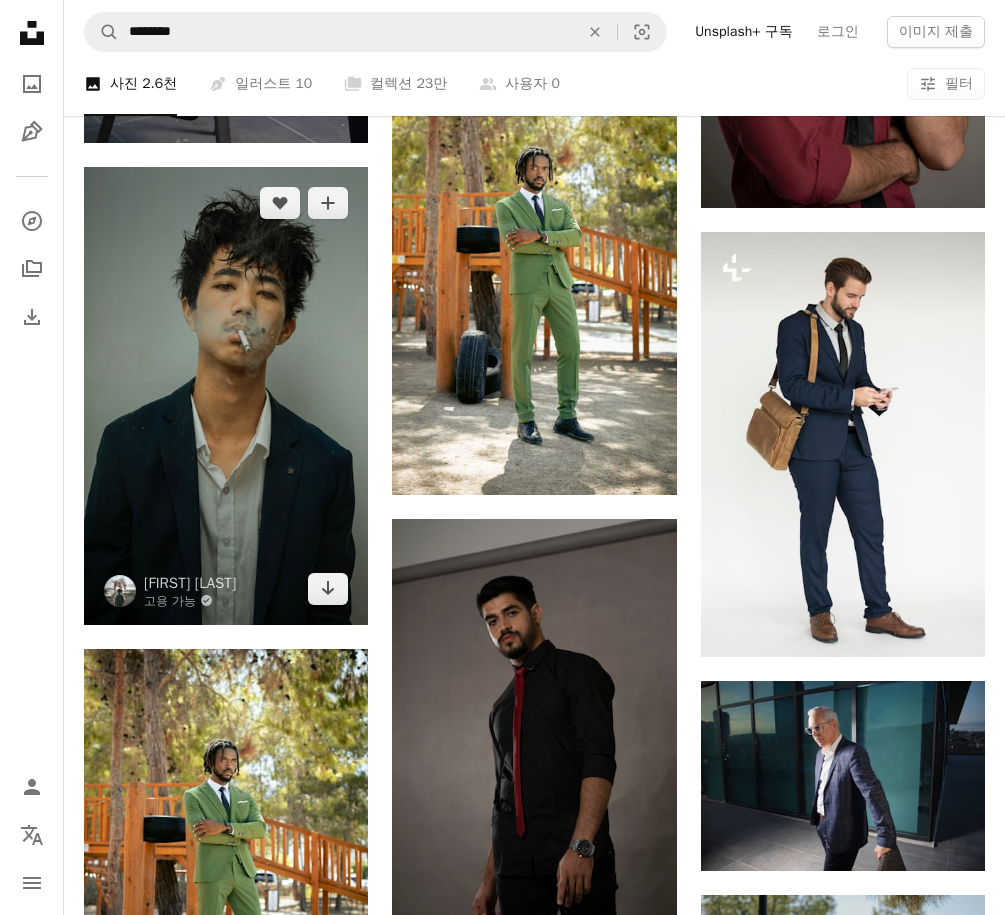scroll, scrollTop: 9200, scrollLeft: 0, axis: vertical 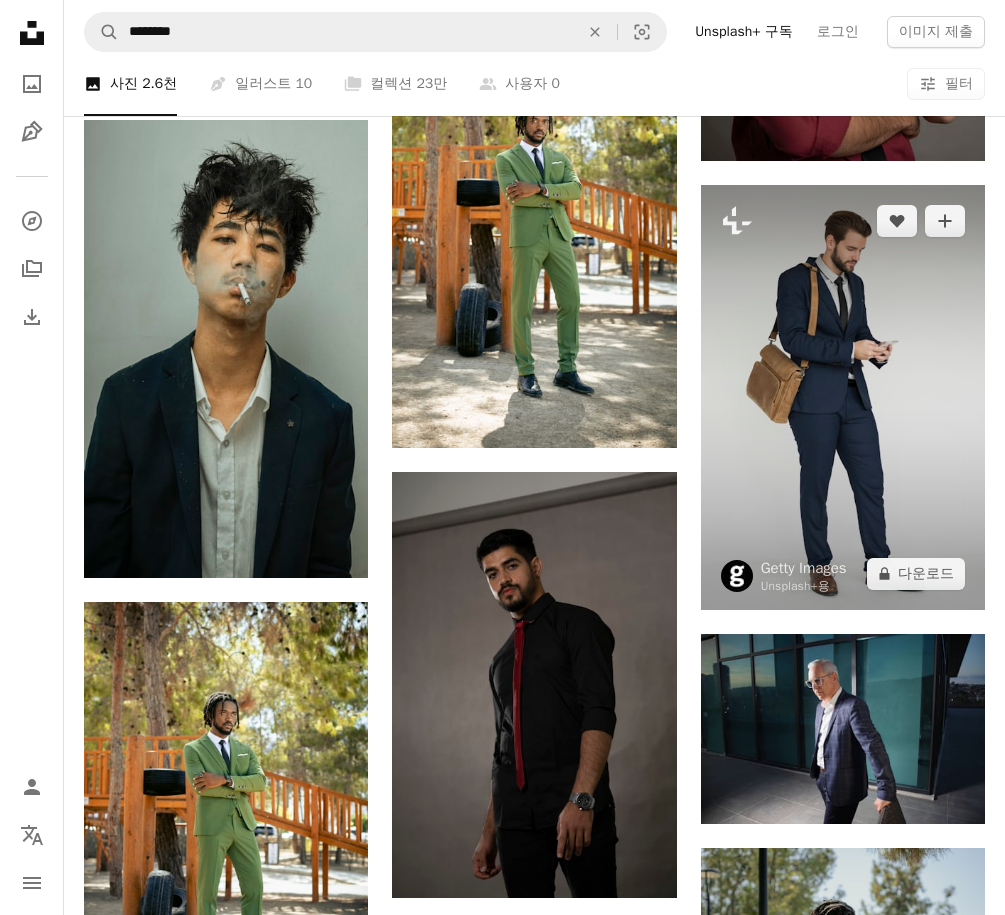 click at bounding box center (843, 397) 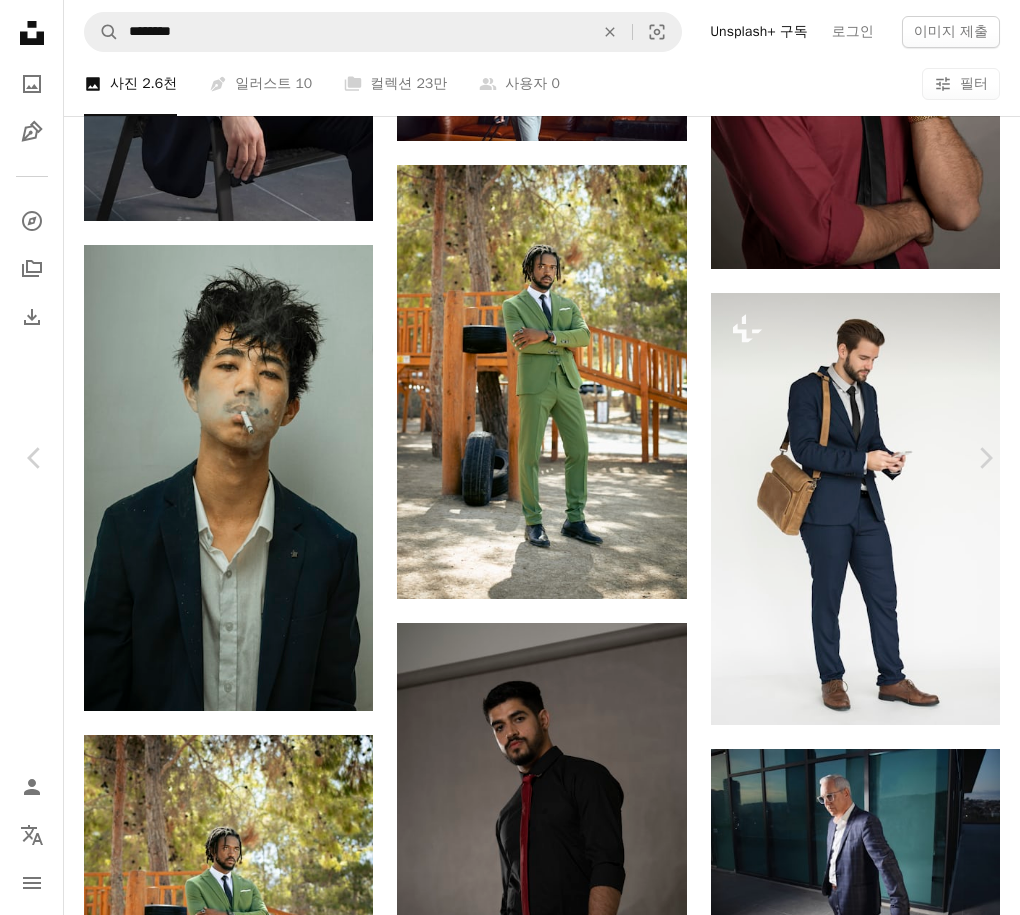 click on "An X shape" at bounding box center [20, 20] 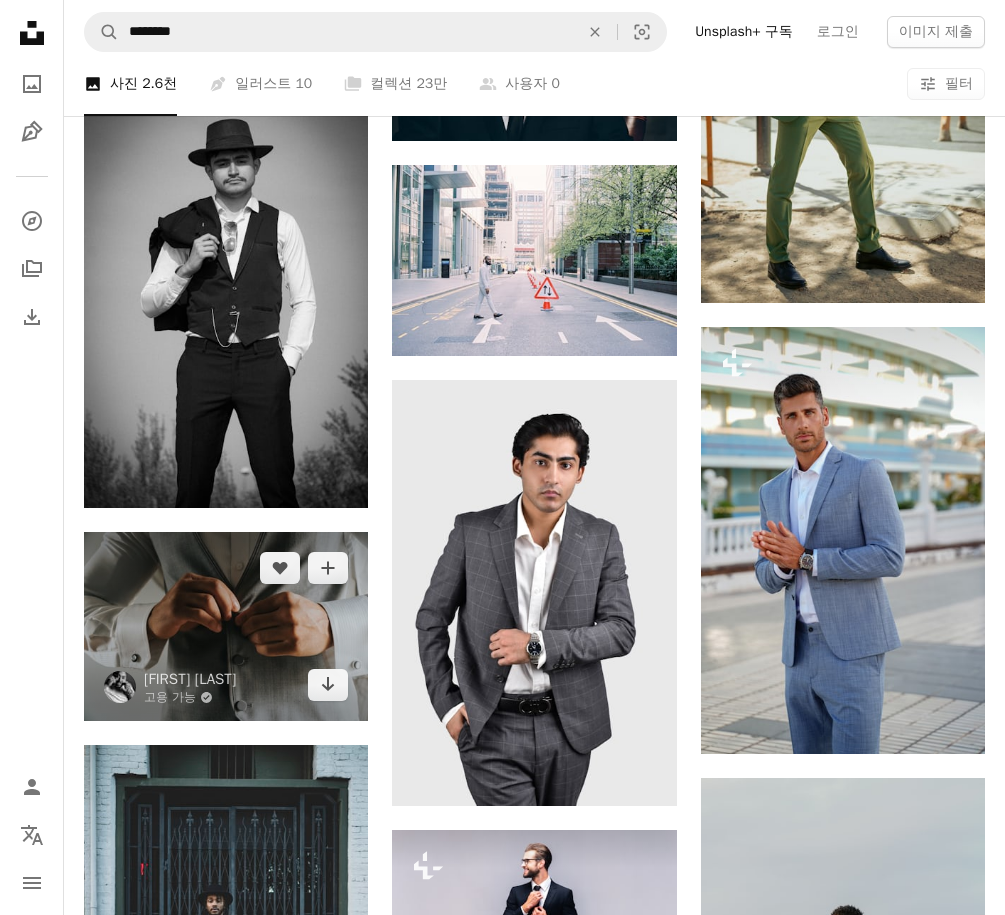 scroll, scrollTop: 10300, scrollLeft: 0, axis: vertical 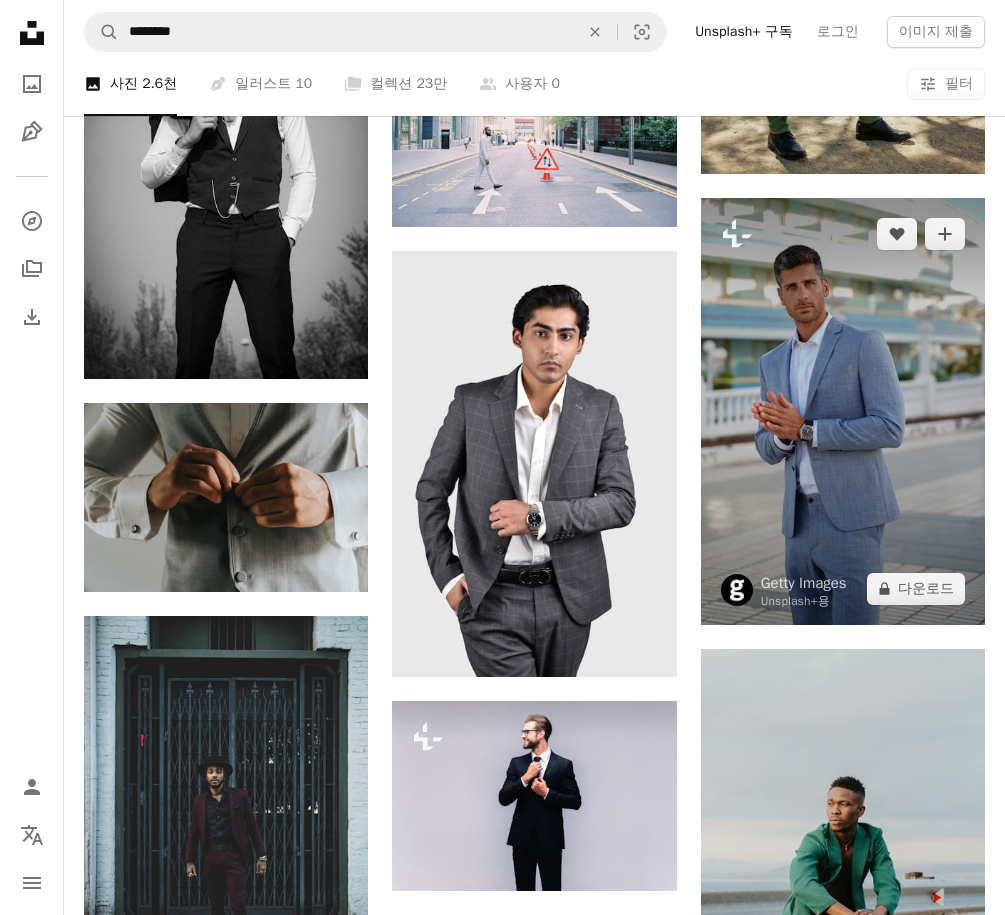 click at bounding box center [843, 411] 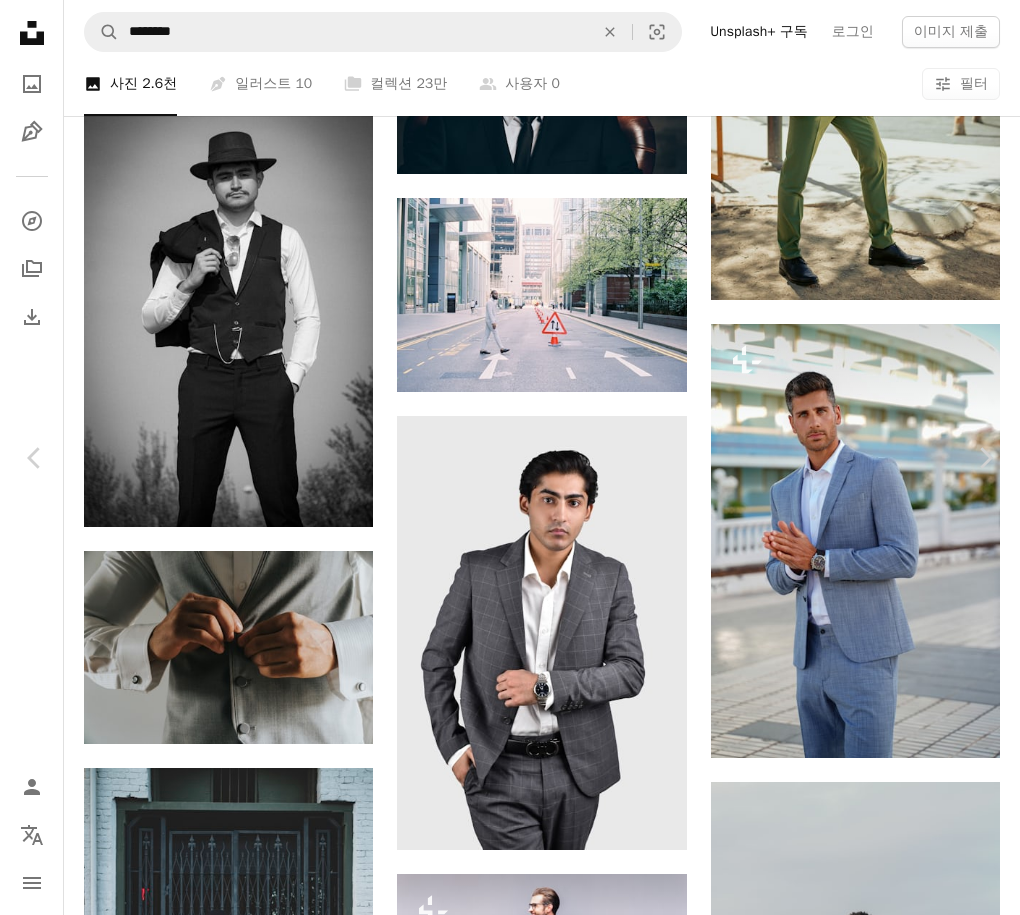 click on "An X shape" at bounding box center (20, 20) 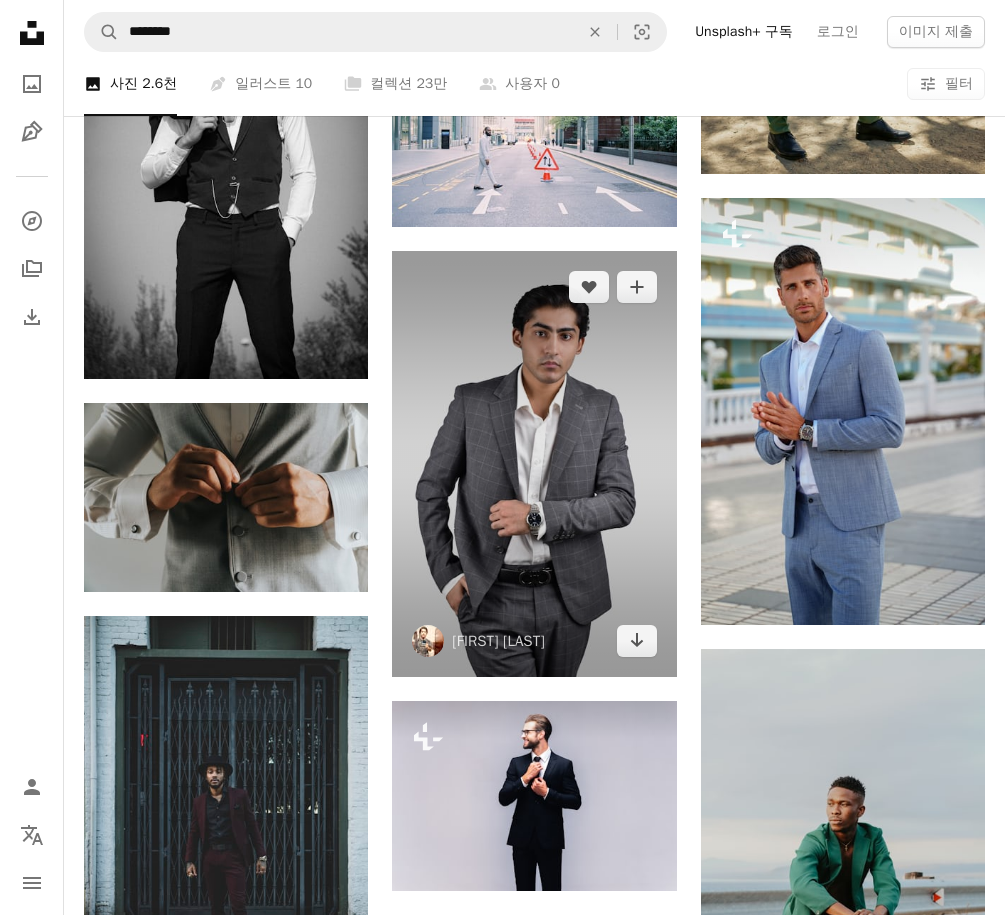 click at bounding box center (534, 464) 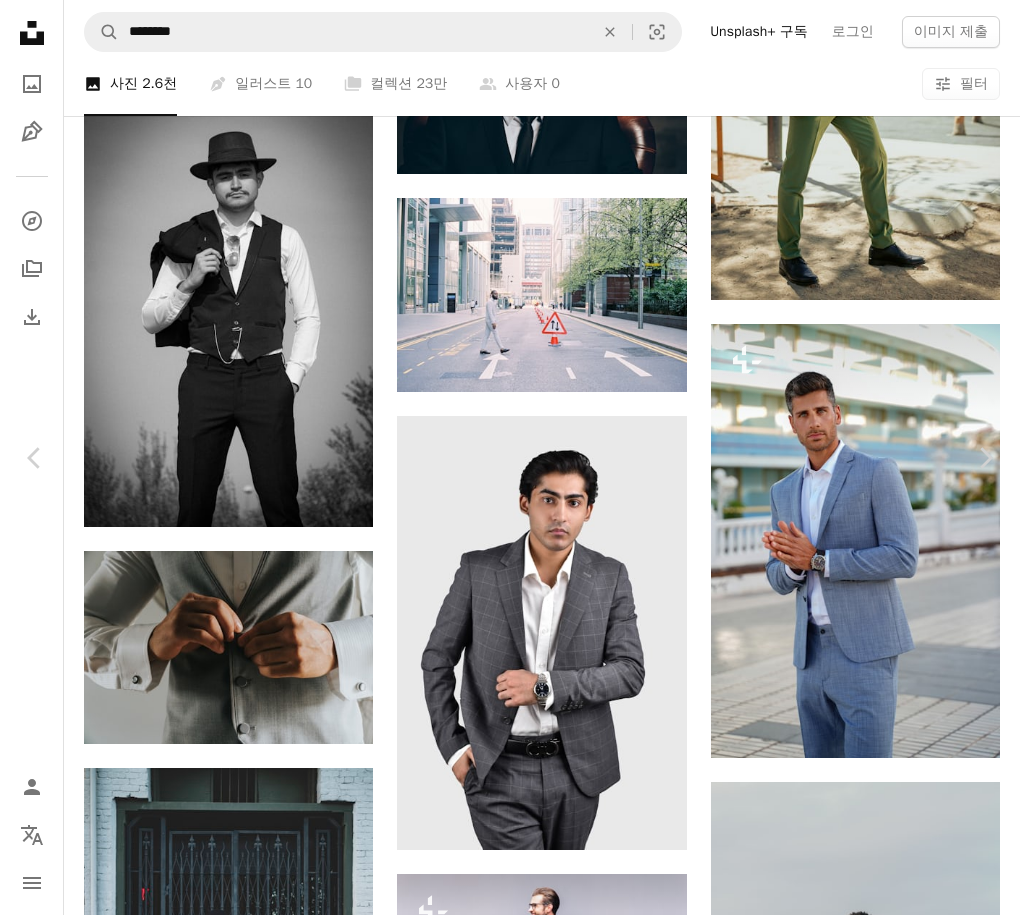 click on "An X shape" at bounding box center (20, 20) 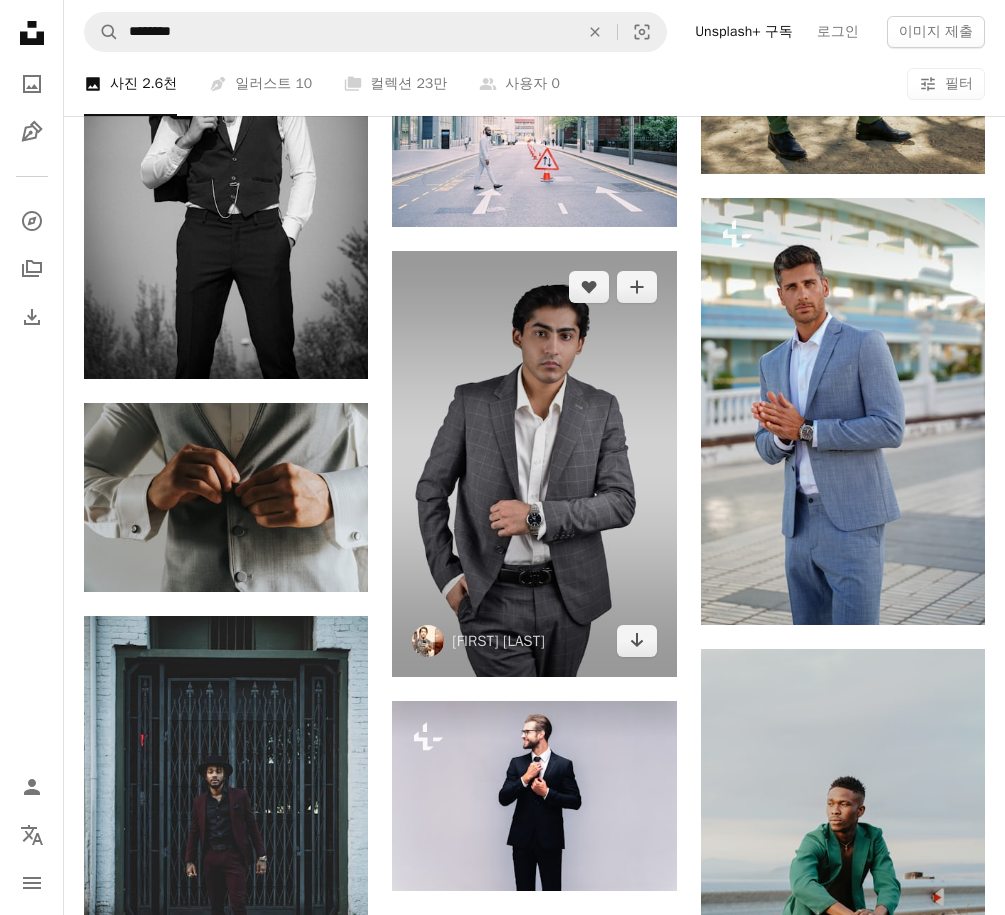 click at bounding box center (534, 464) 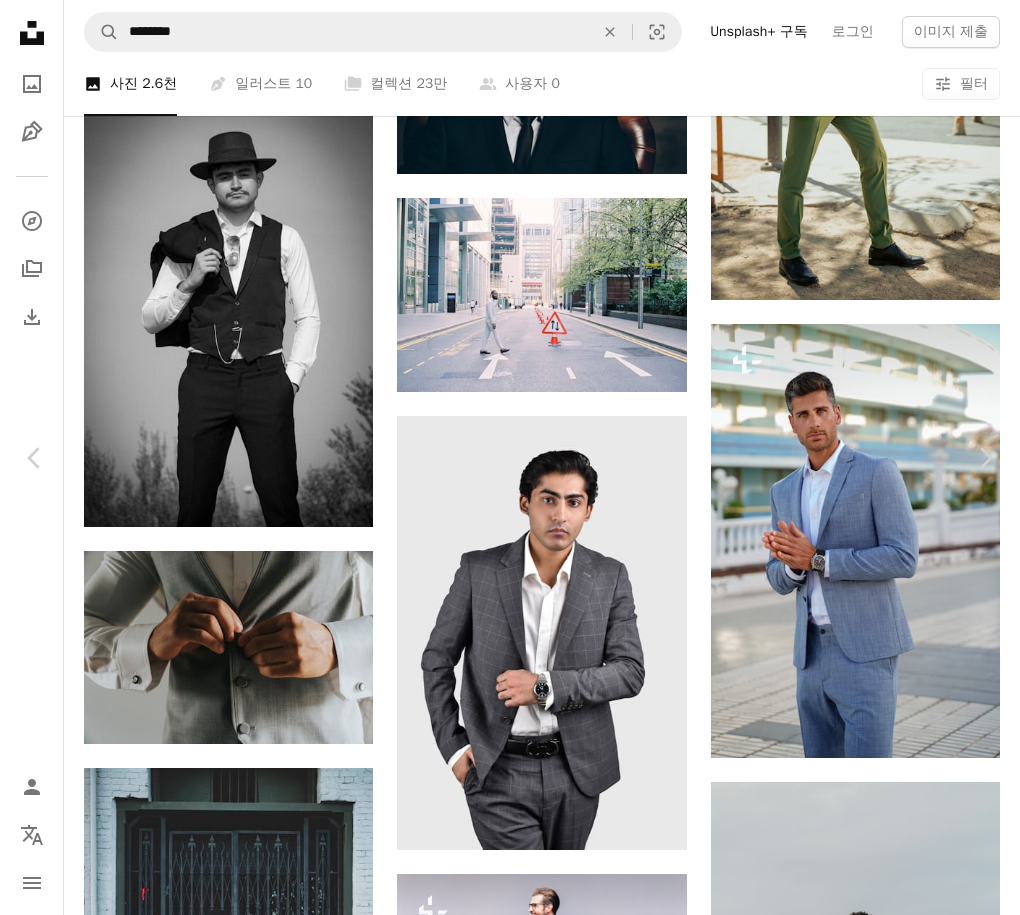 click on "An X shape" at bounding box center [20, 20] 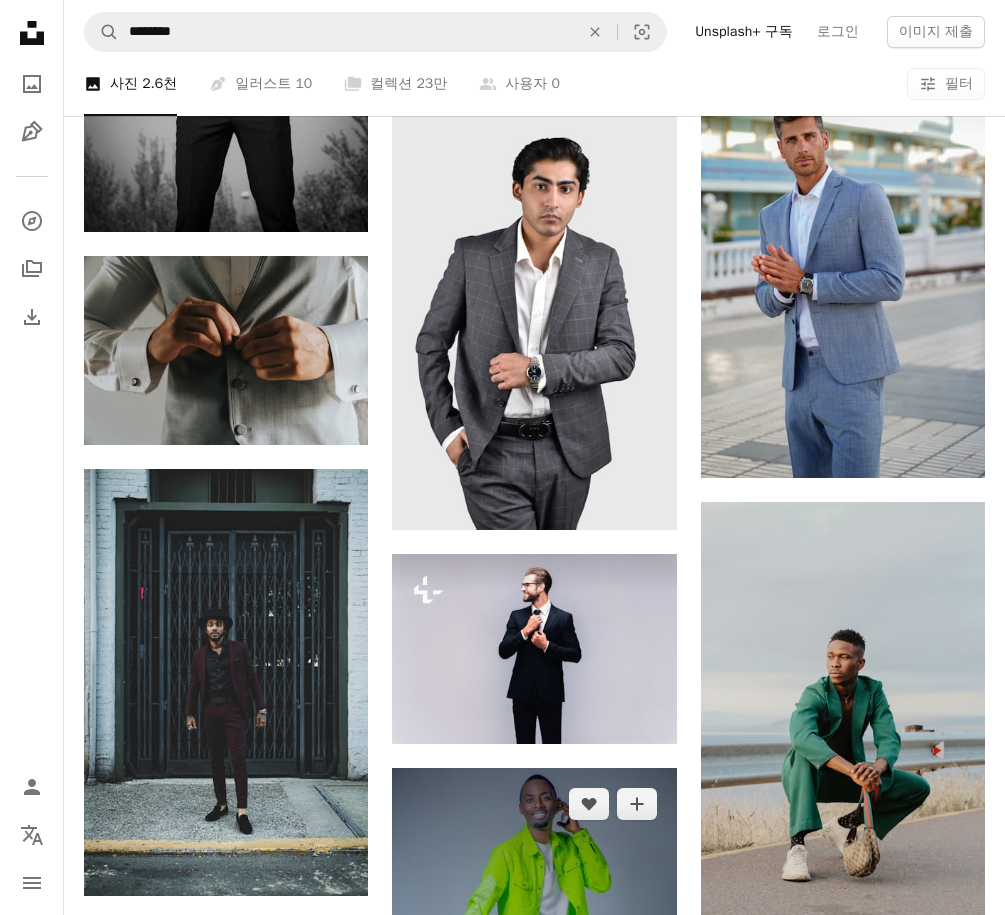 scroll, scrollTop: 10900, scrollLeft: 0, axis: vertical 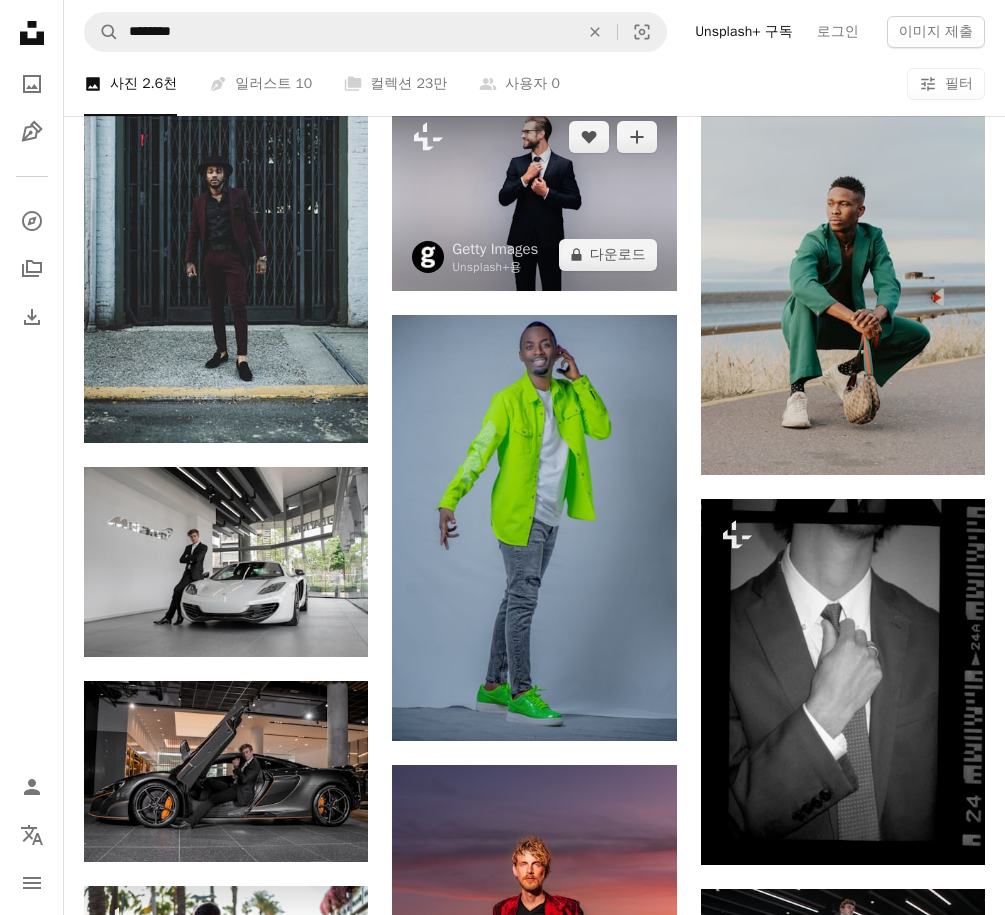 click at bounding box center [534, 196] 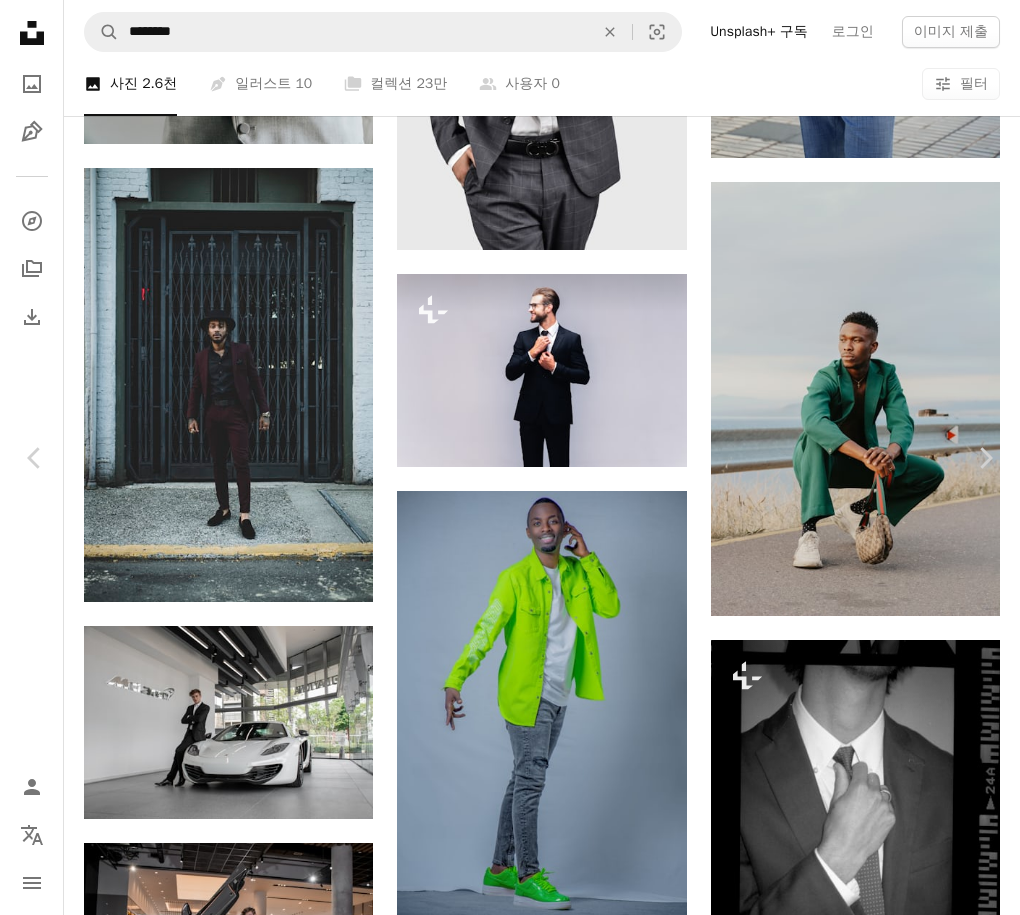 click on "An X shape" at bounding box center [20, 20] 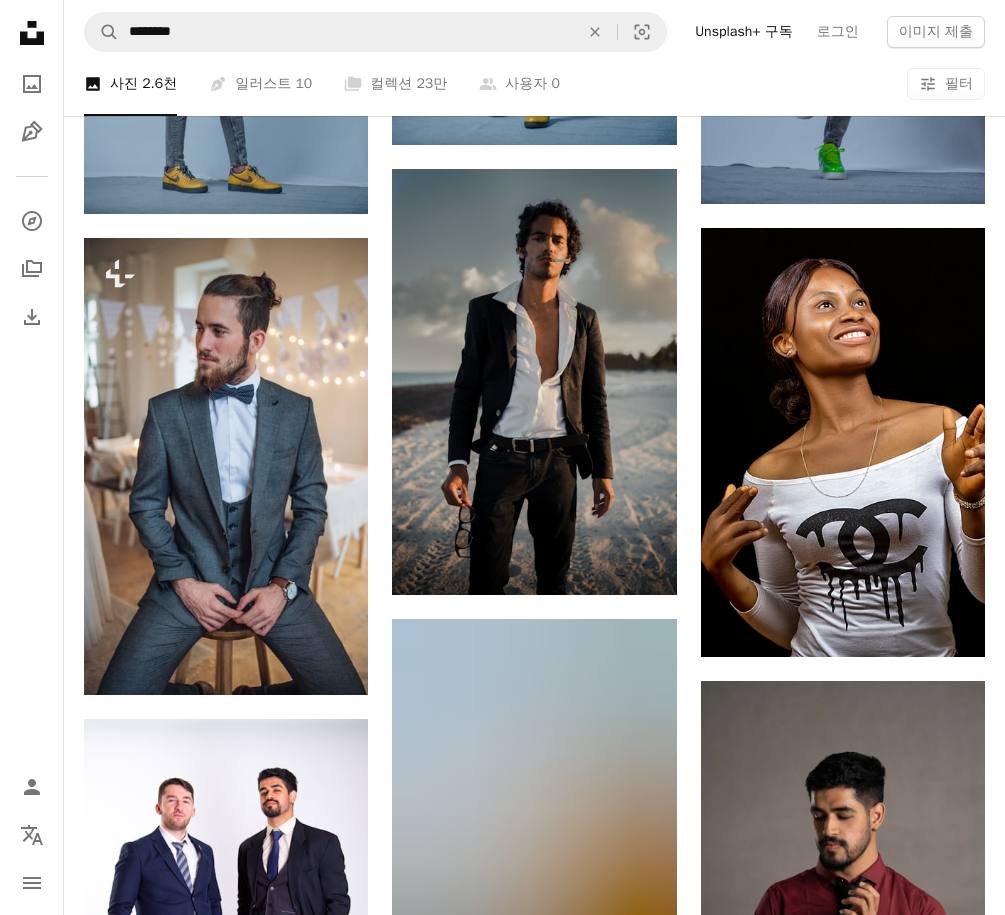 scroll, scrollTop: 13500, scrollLeft: 0, axis: vertical 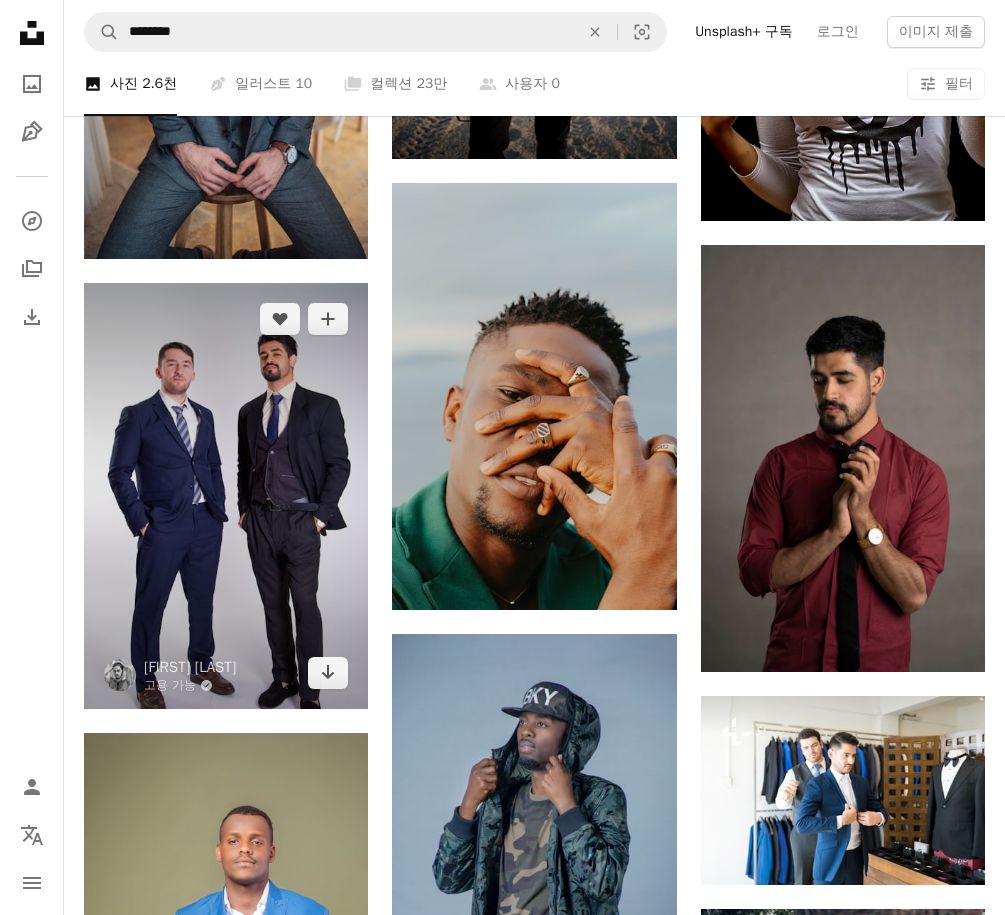 click at bounding box center [226, 496] 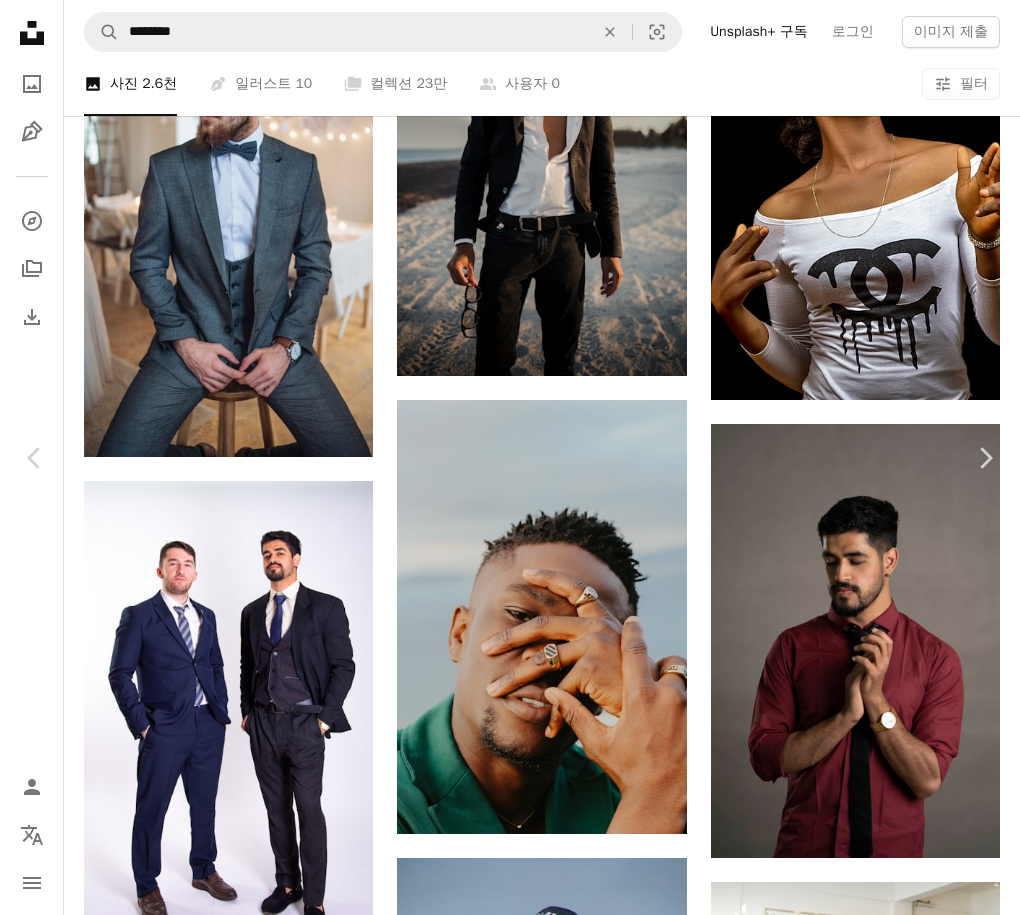 click on "An X shape" at bounding box center [20, 20] 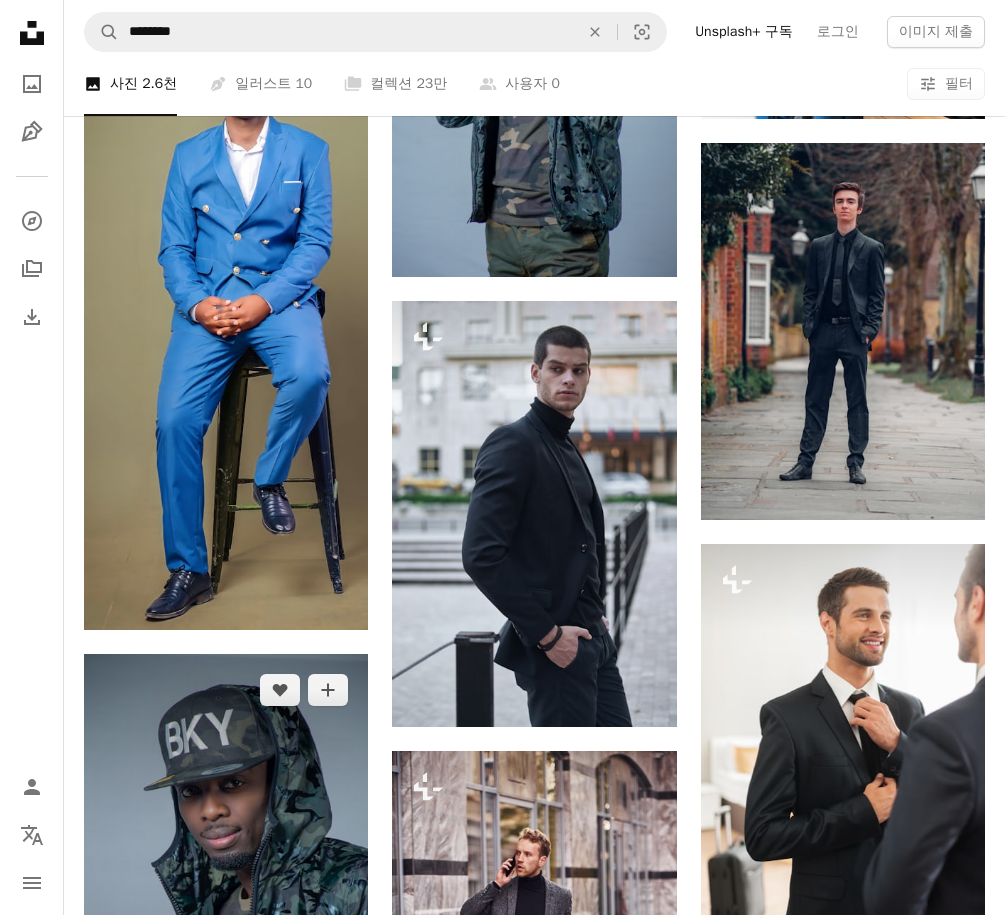 scroll, scrollTop: 14300, scrollLeft: 0, axis: vertical 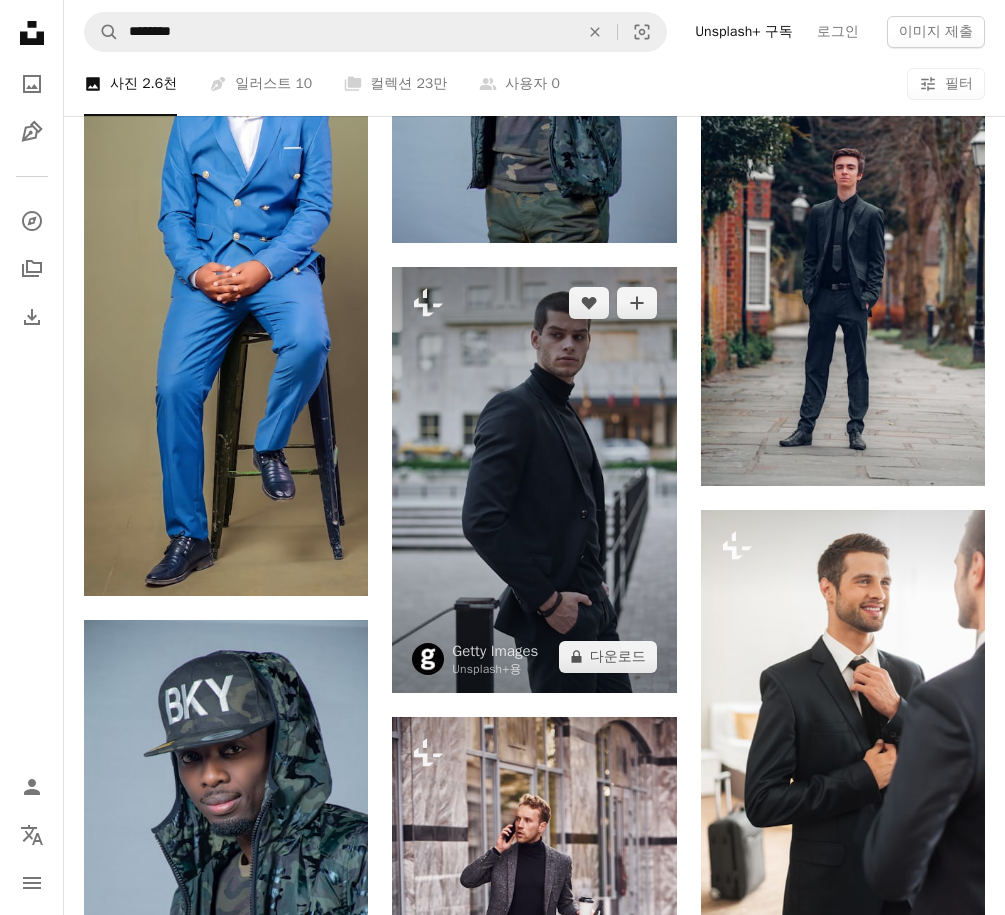 click at bounding box center [534, 480] 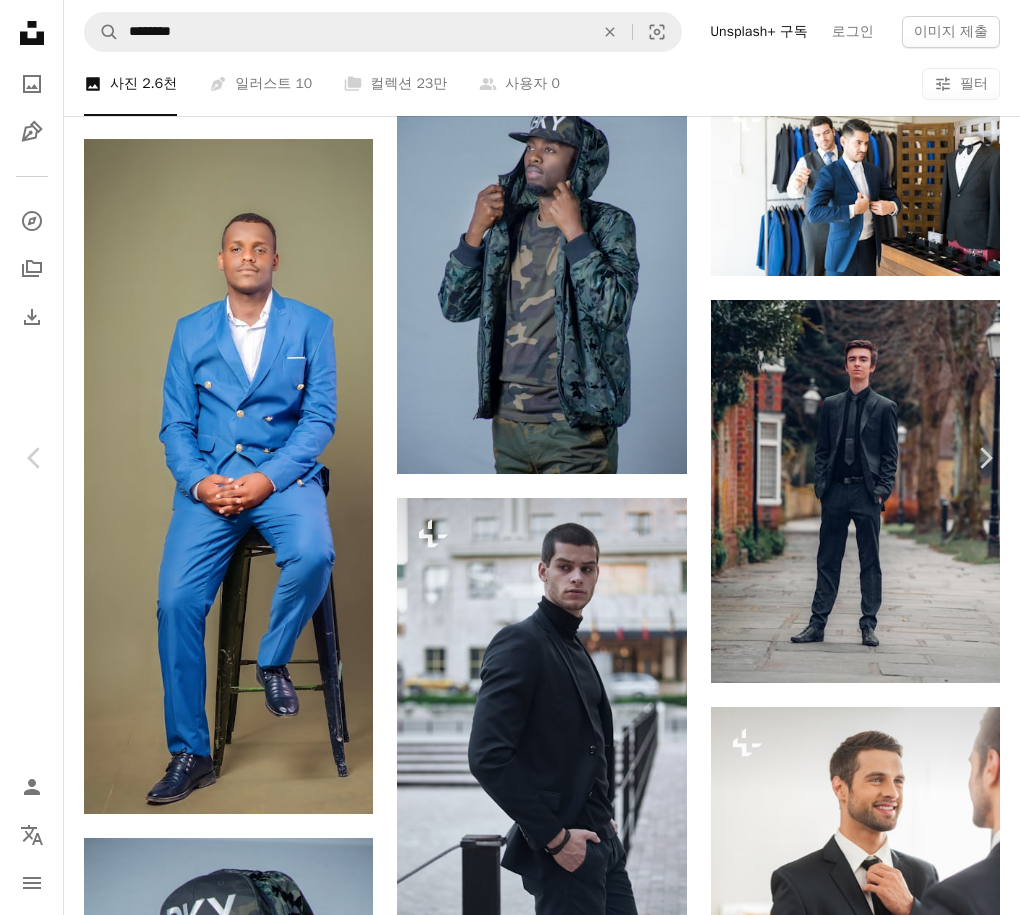 click on "An X shape" at bounding box center (20, 20) 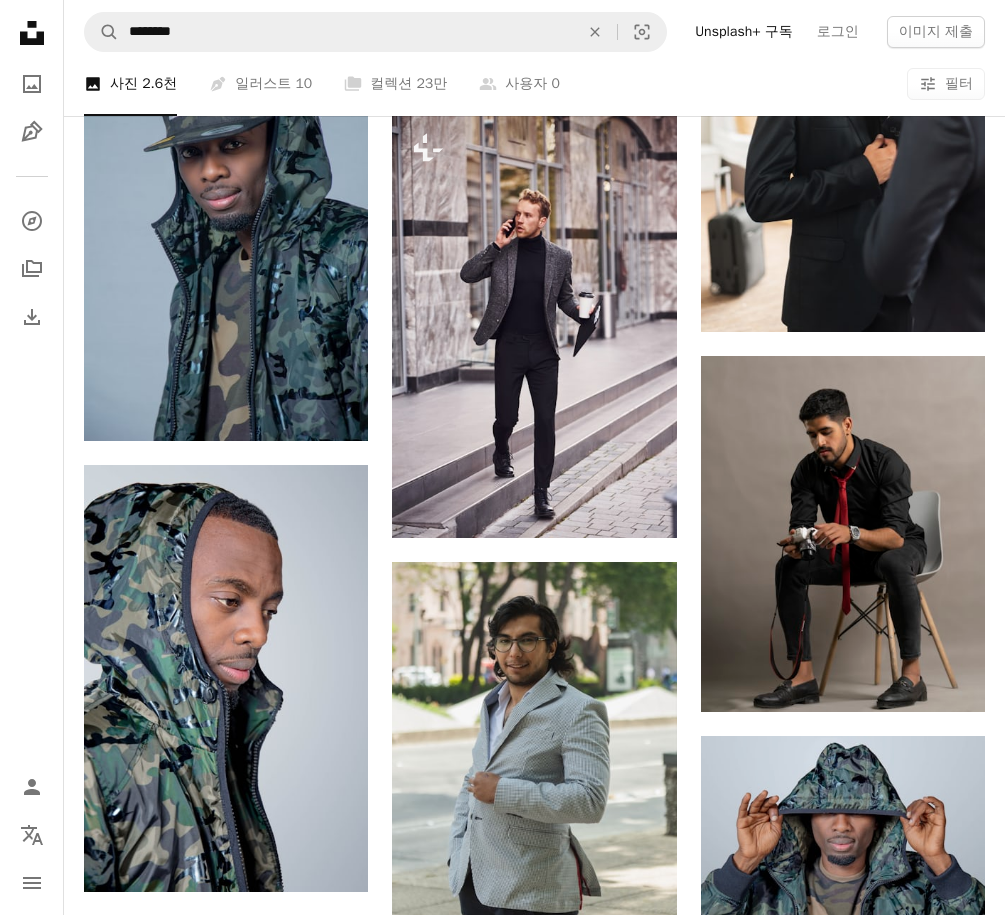 scroll, scrollTop: 14900, scrollLeft: 0, axis: vertical 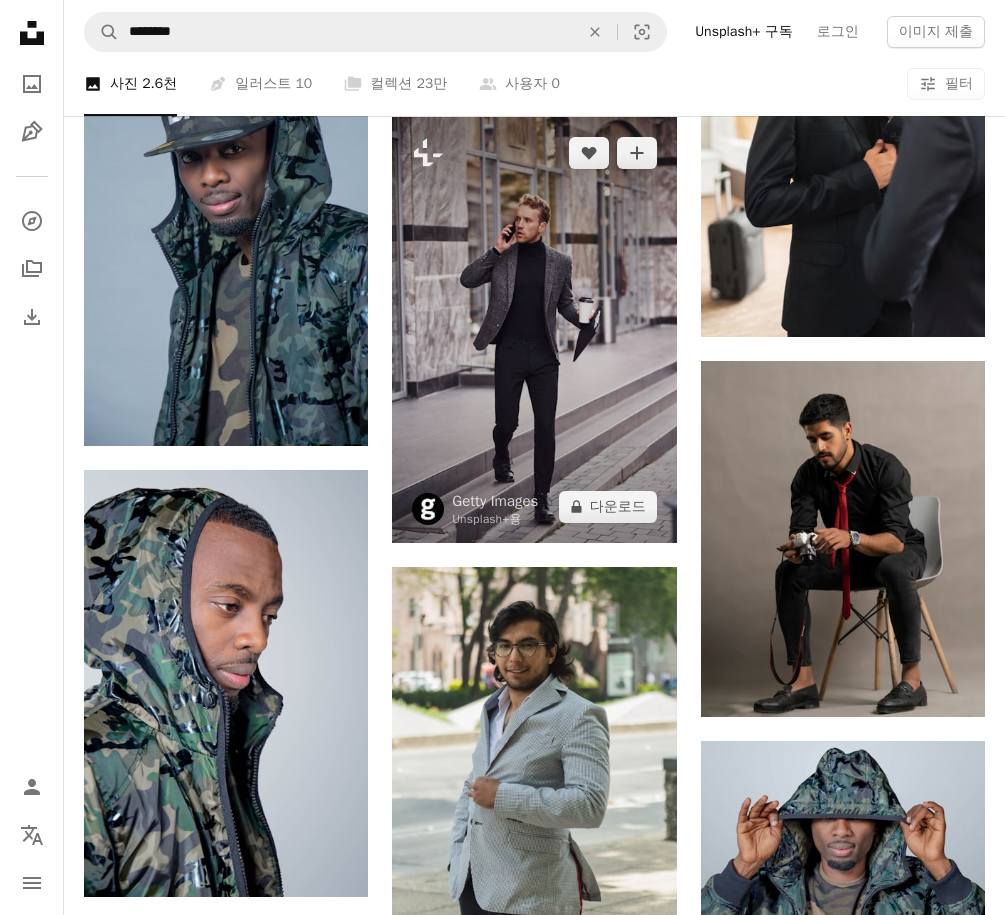 click at bounding box center (534, 330) 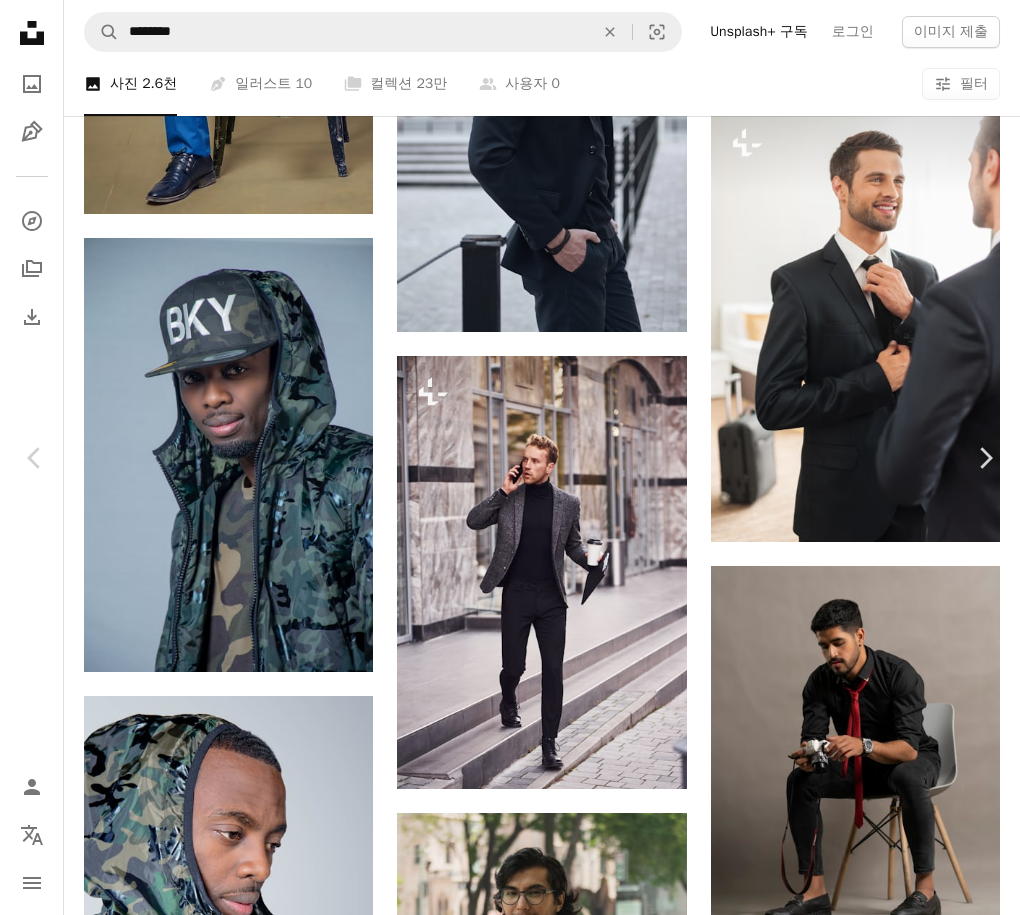 click on "An X shape" at bounding box center [20, 20] 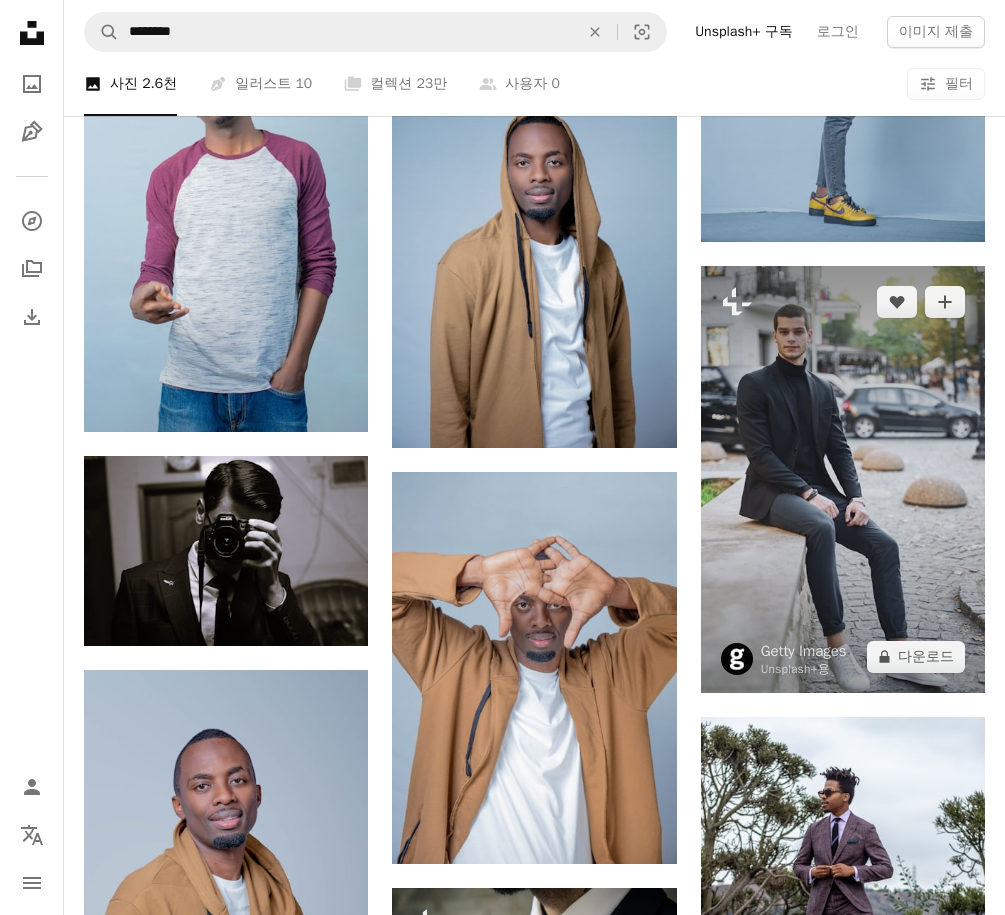 scroll, scrollTop: 17000, scrollLeft: 0, axis: vertical 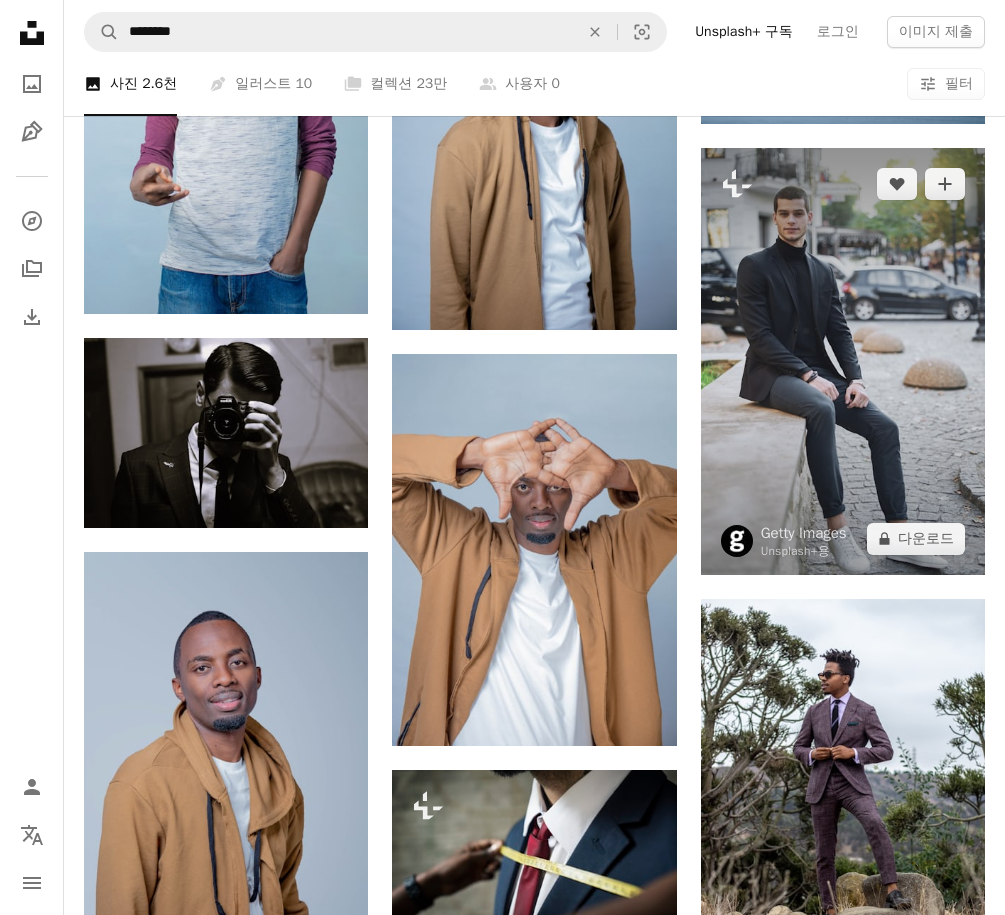 click at bounding box center (843, 361) 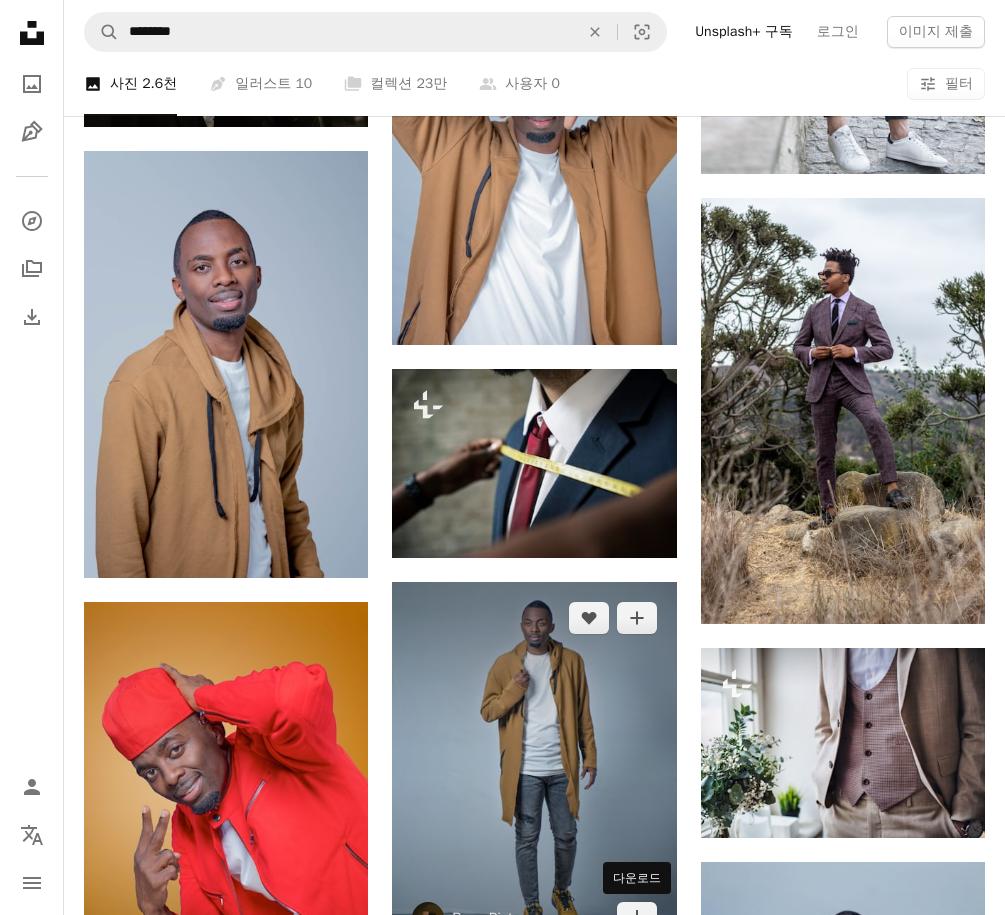 scroll, scrollTop: 17400, scrollLeft: 0, axis: vertical 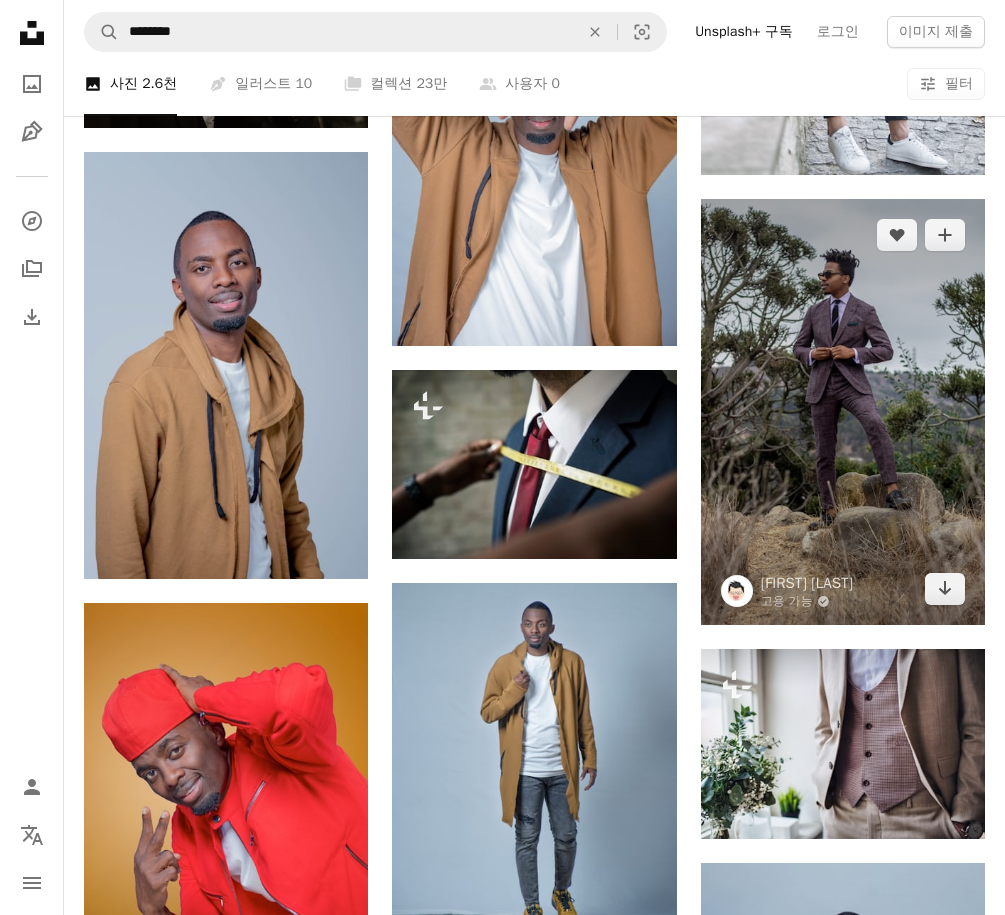 click at bounding box center [843, 412] 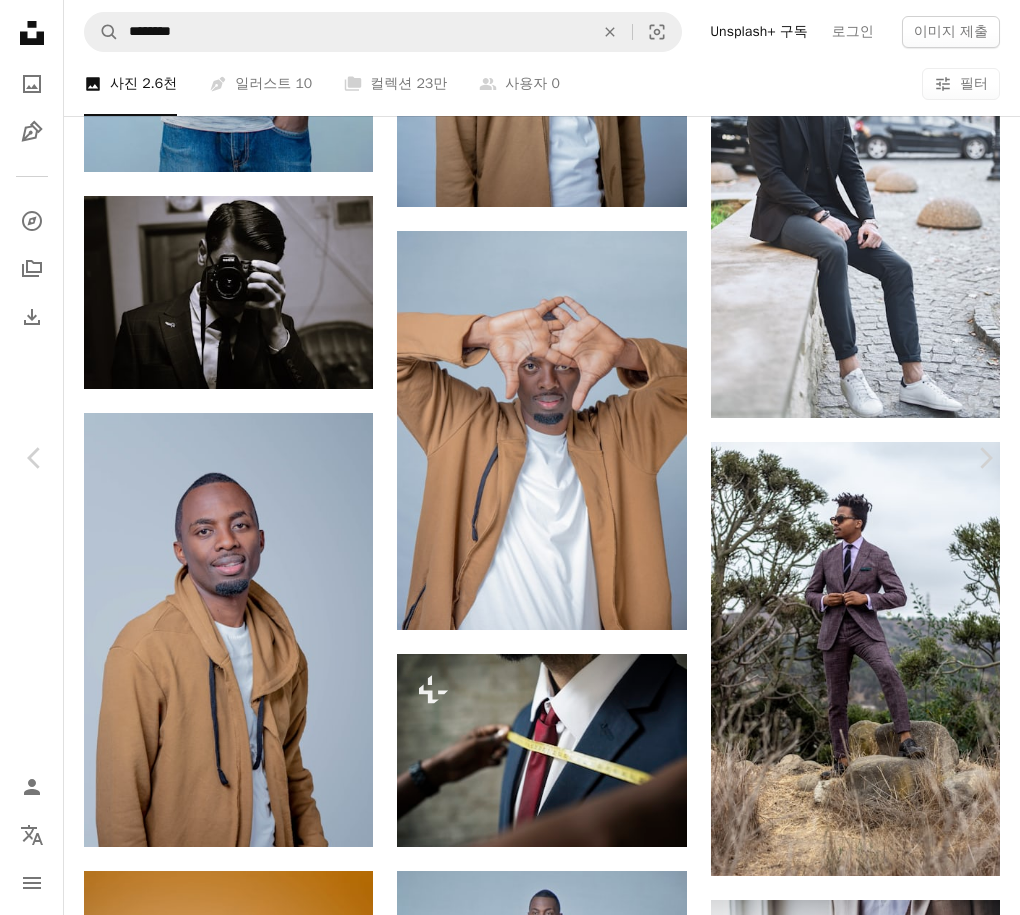 click on "An X shape" at bounding box center (20, 20) 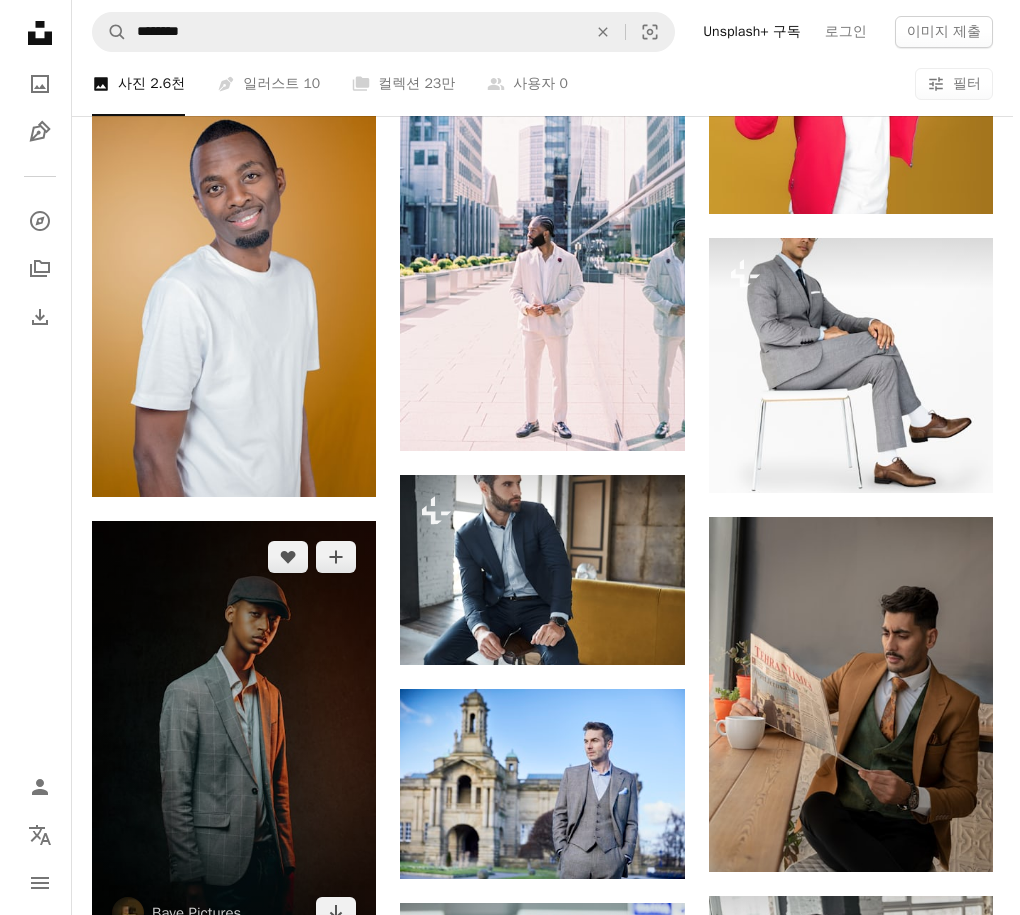 scroll, scrollTop: 18900, scrollLeft: 0, axis: vertical 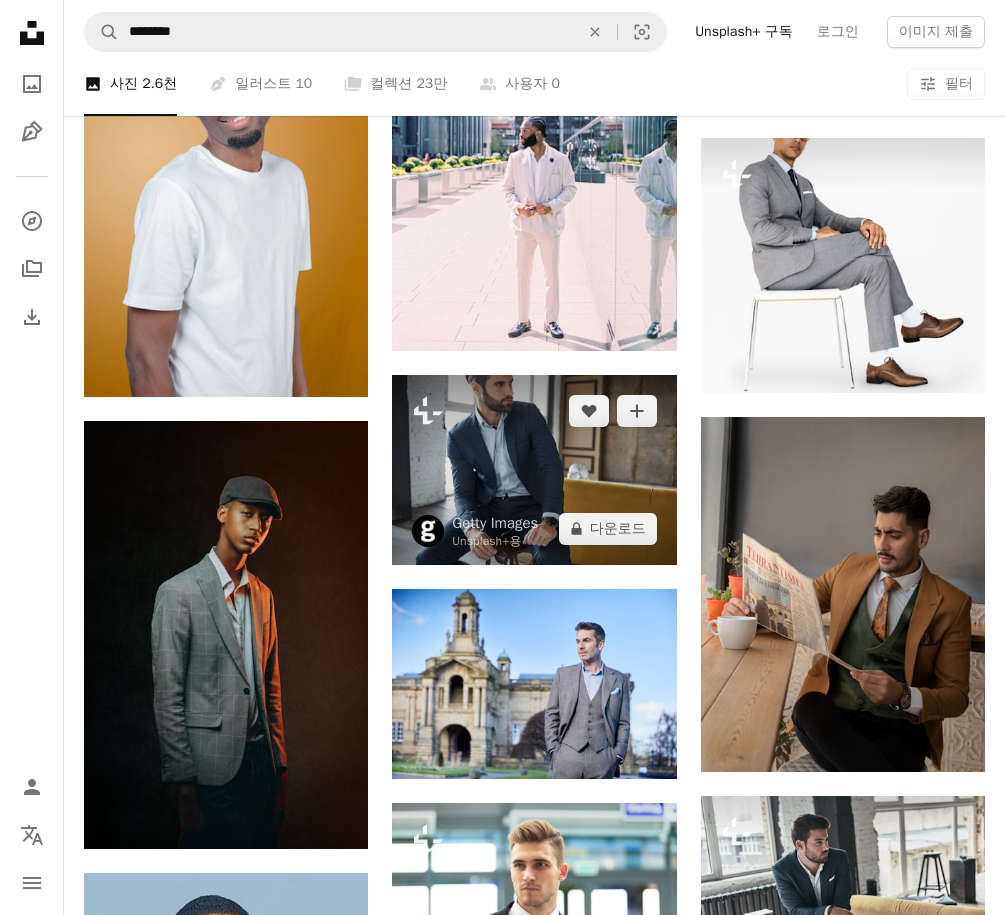click at bounding box center (534, 470) 